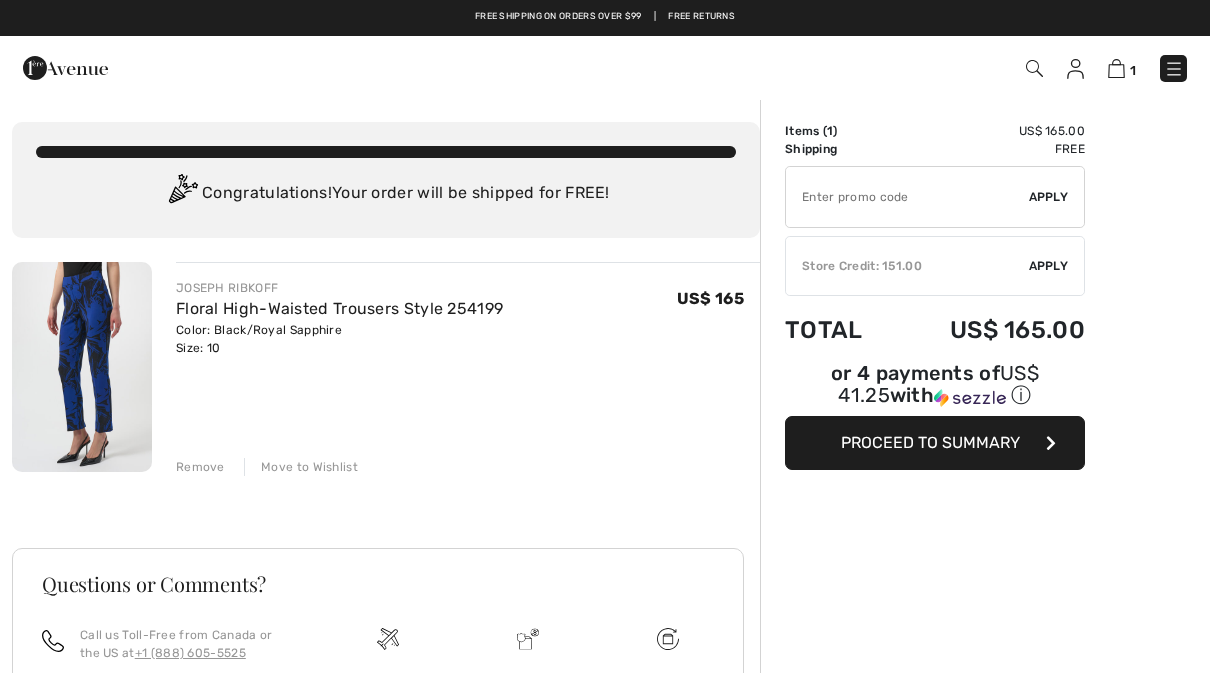 scroll, scrollTop: 0, scrollLeft: 0, axis: both 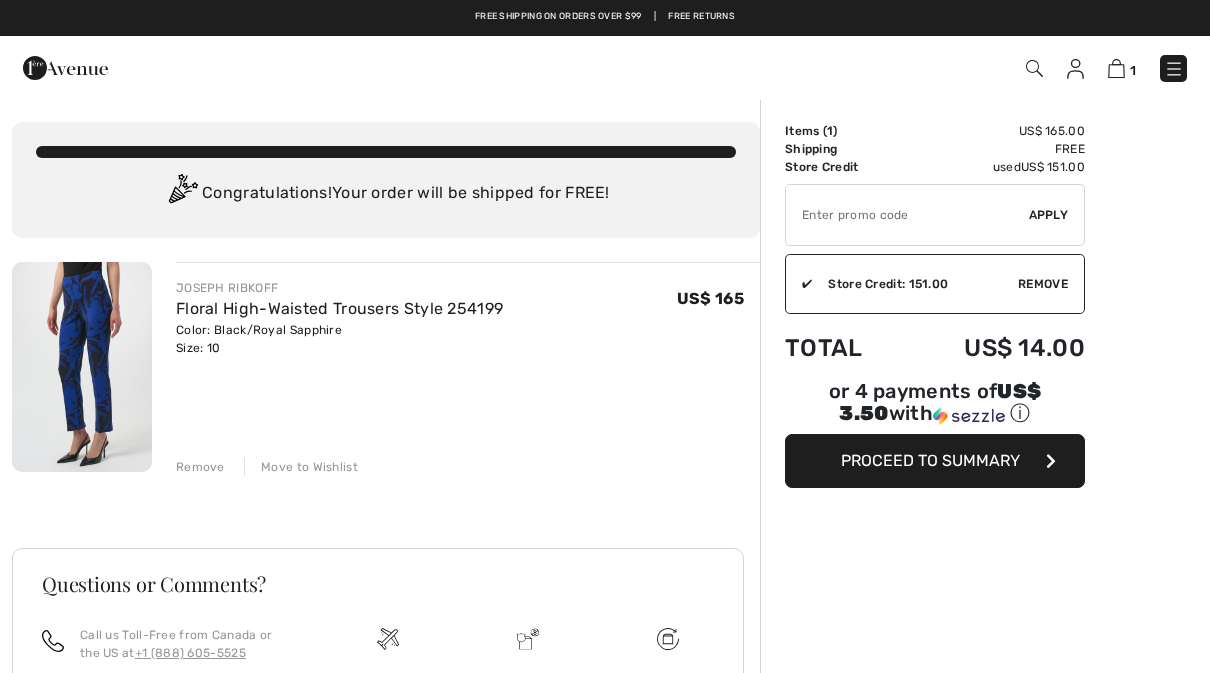 click on "Floral High-Waisted Trousers Style 254199" at bounding box center [339, 308] 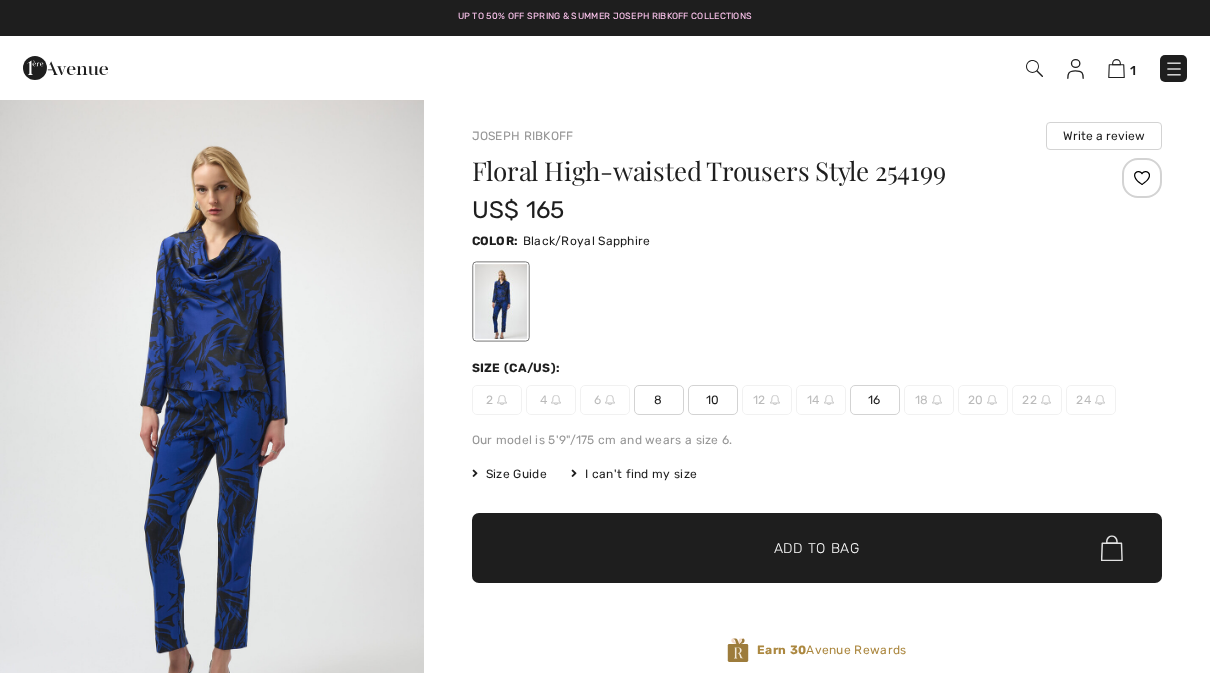 scroll, scrollTop: 0, scrollLeft: 0, axis: both 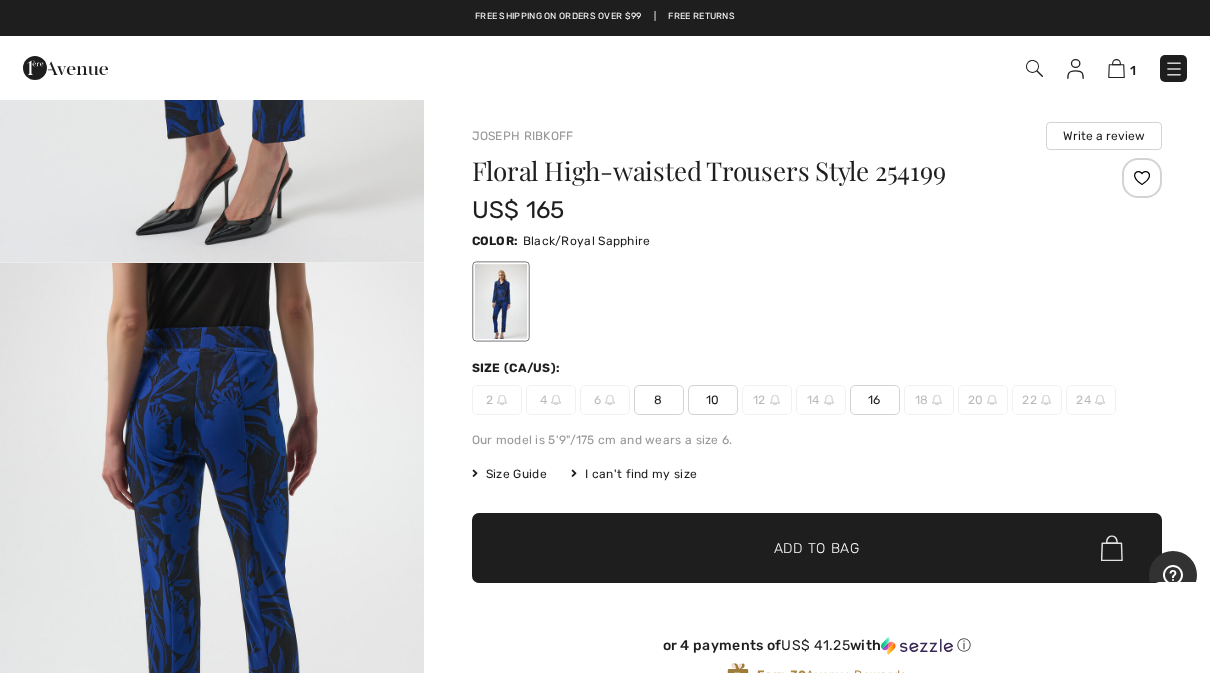 click at bounding box center (1116, 68) 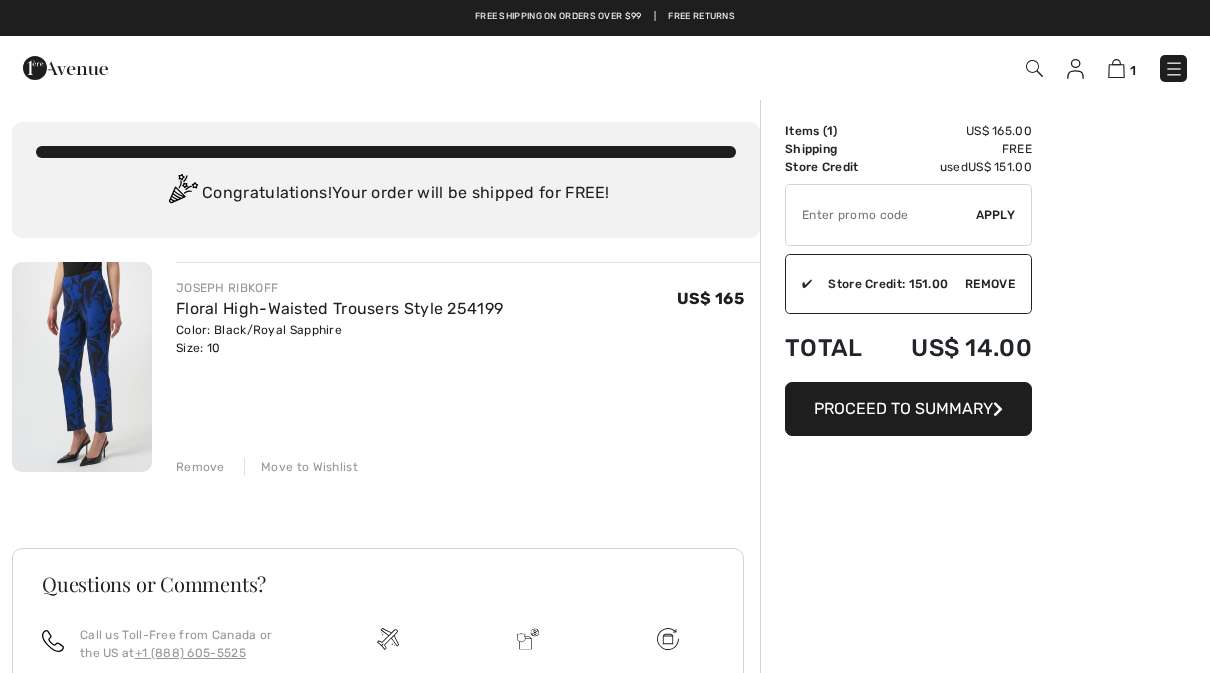 scroll, scrollTop: 0, scrollLeft: 0, axis: both 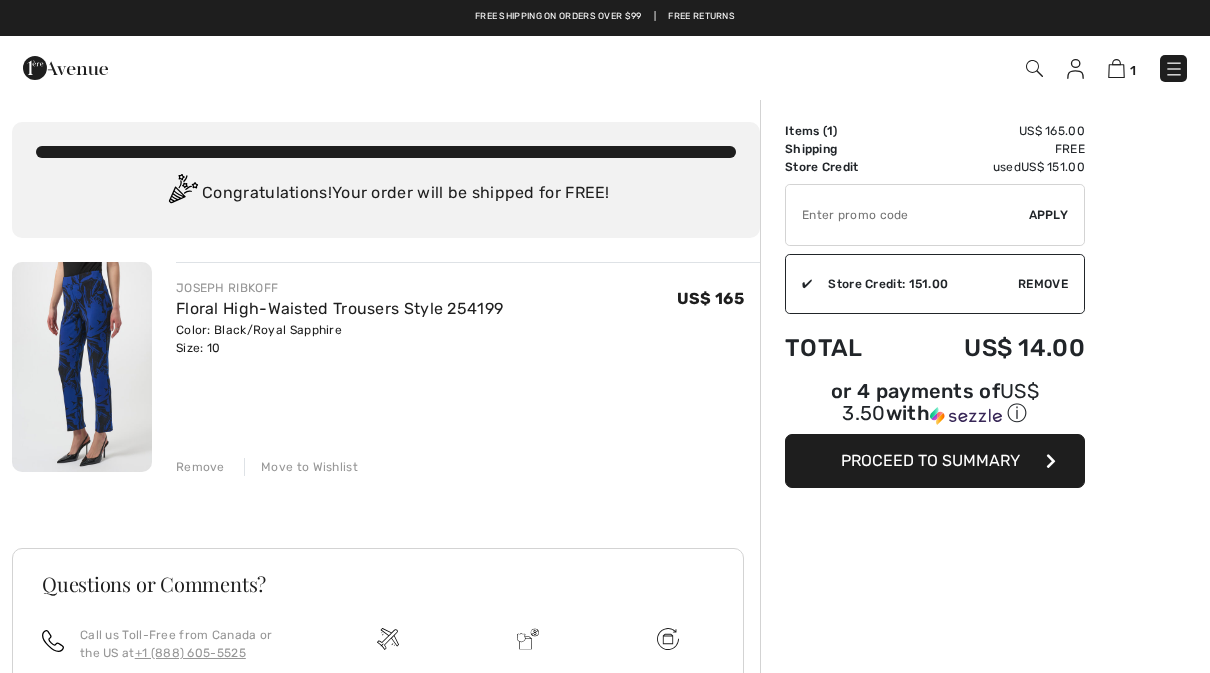 click on "Remove" at bounding box center [1043, 284] 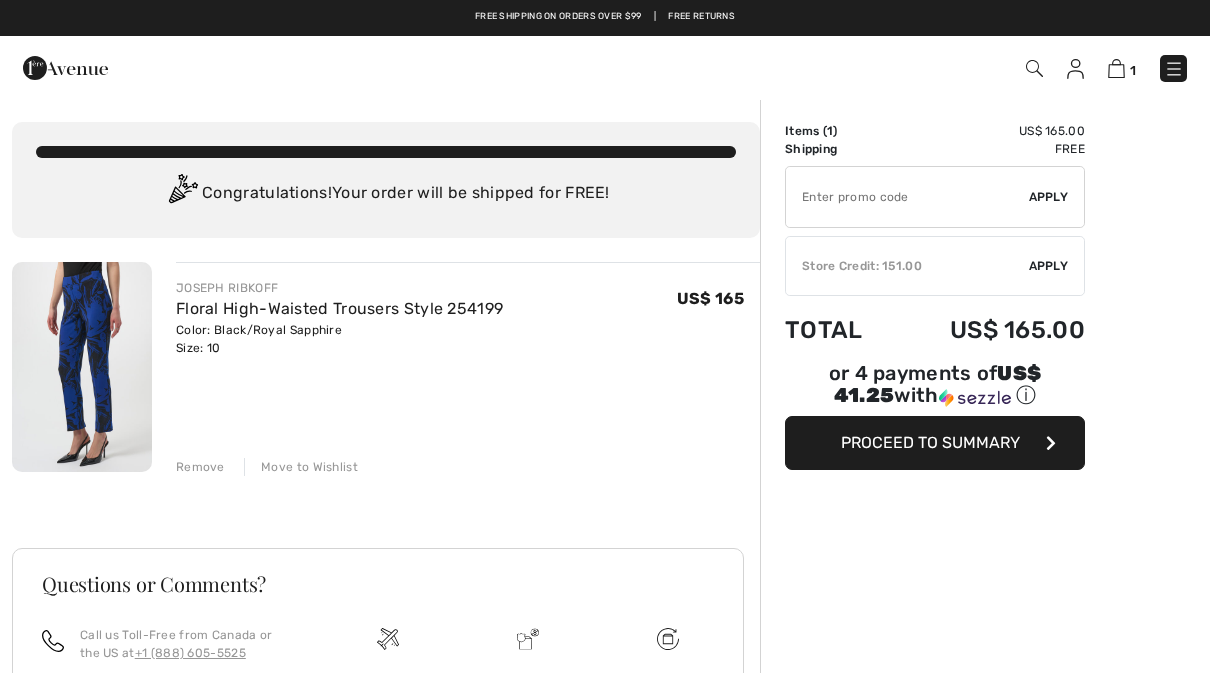 click at bounding box center (1174, 69) 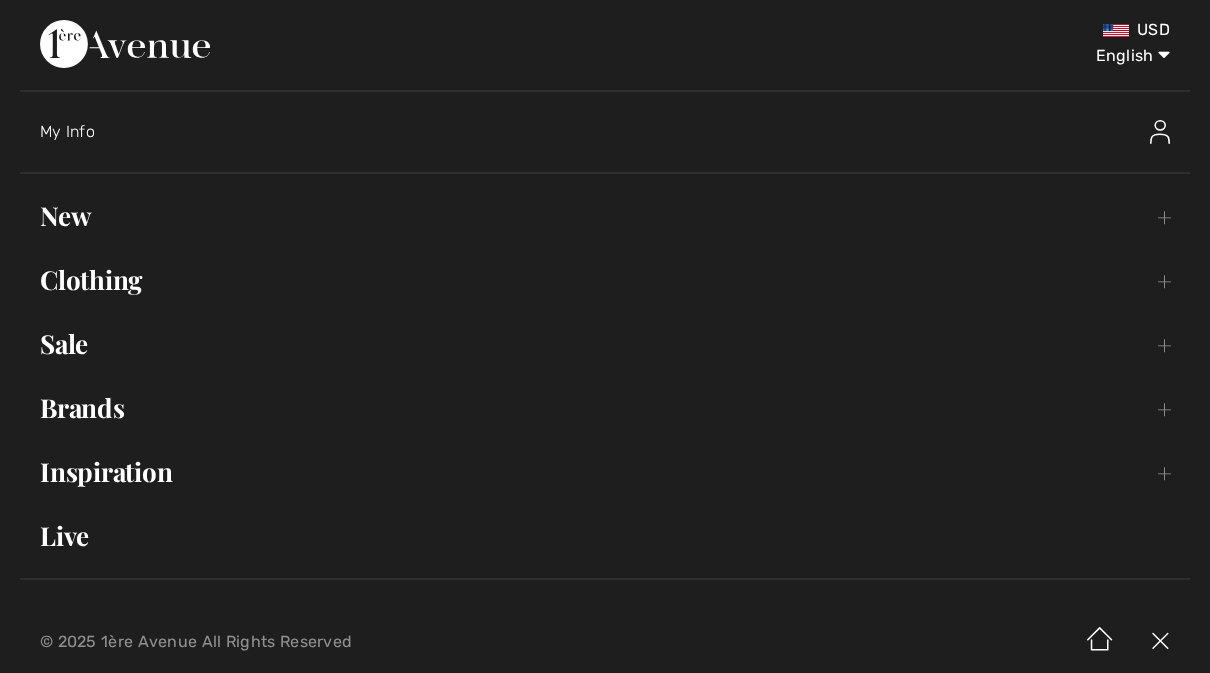 click on "Sale Toggle submenu" at bounding box center [605, 344] 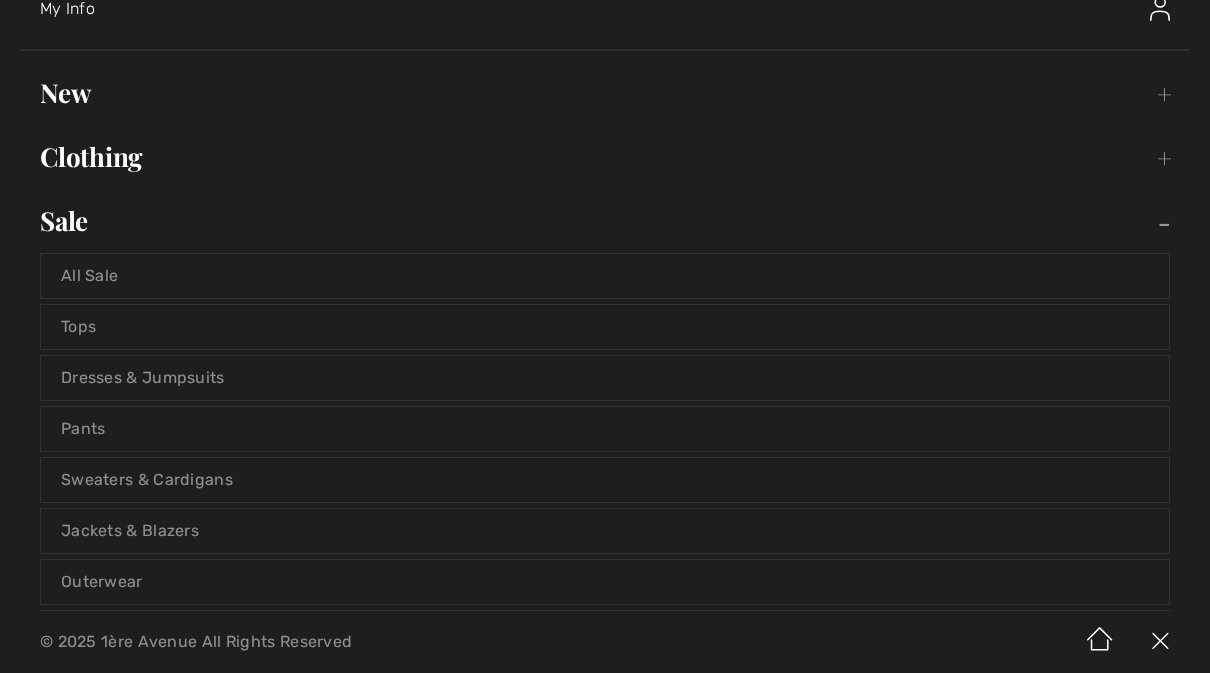 scroll, scrollTop: 124, scrollLeft: 0, axis: vertical 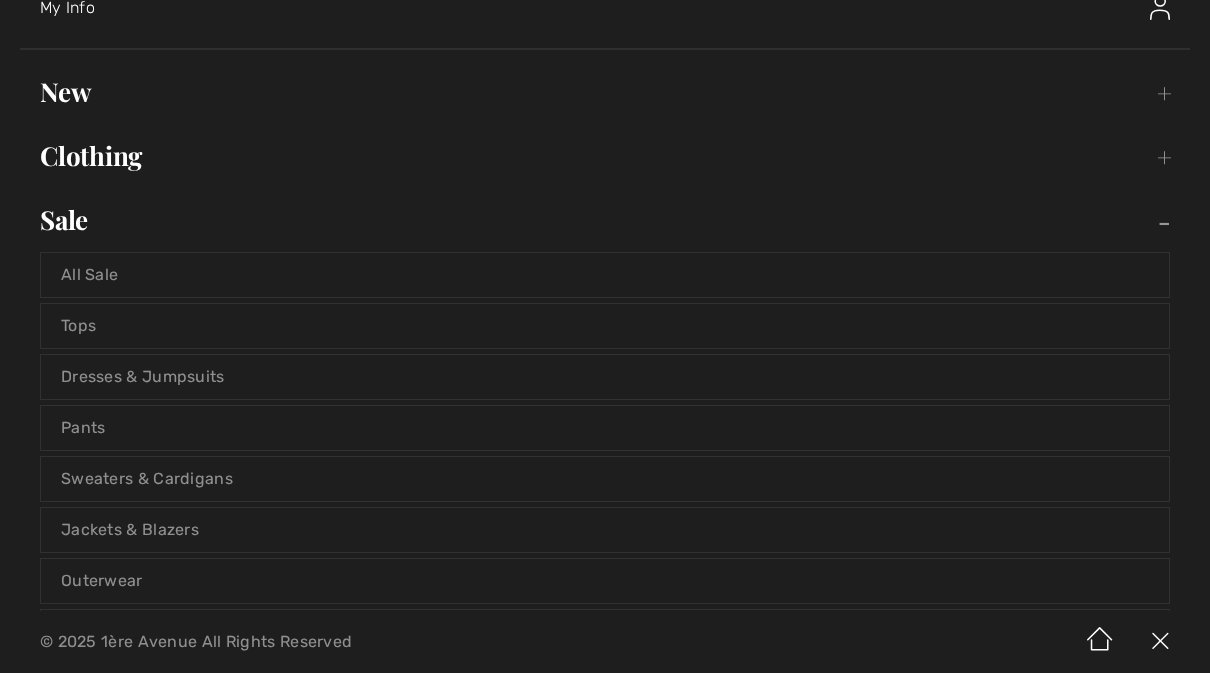 click on "All Sale" at bounding box center [605, 275] 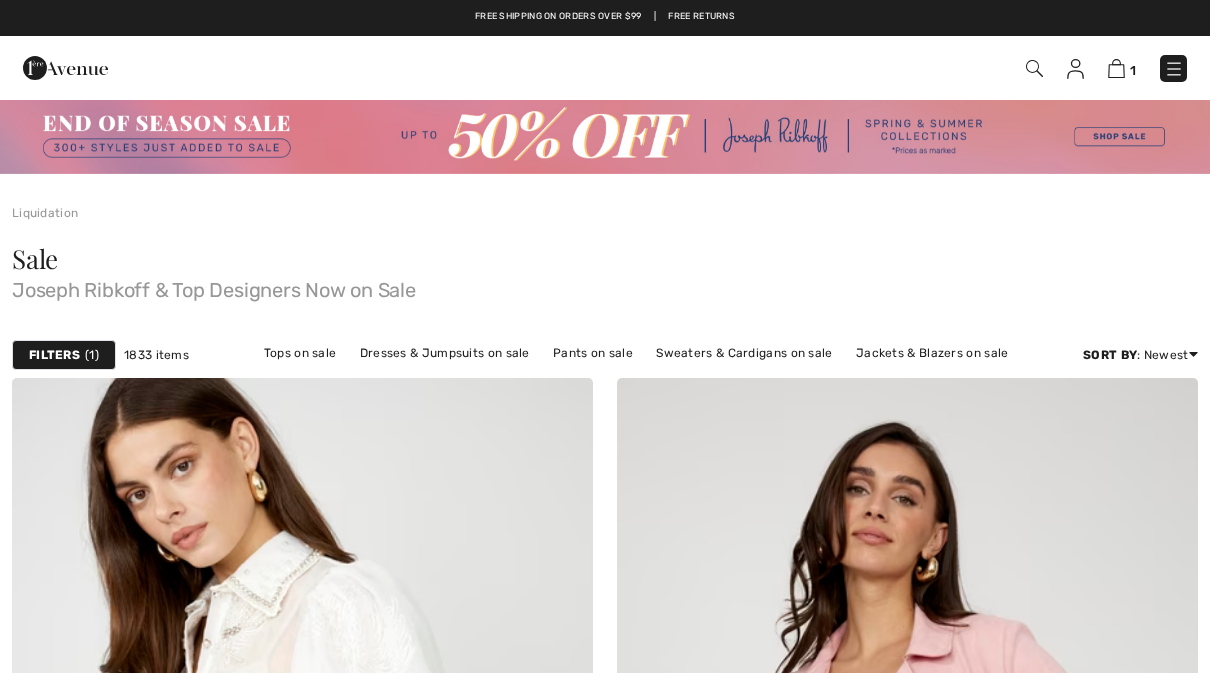 scroll, scrollTop: 0, scrollLeft: 0, axis: both 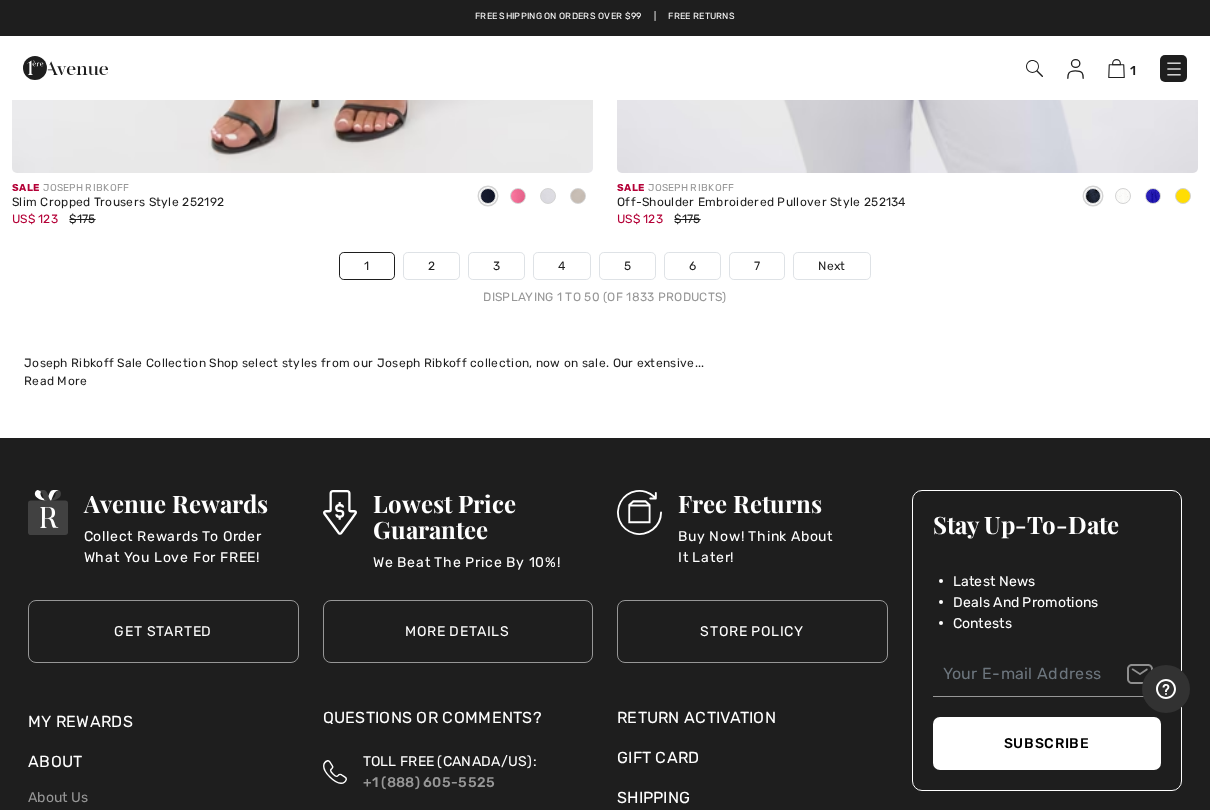 click on "2" at bounding box center (431, 266) 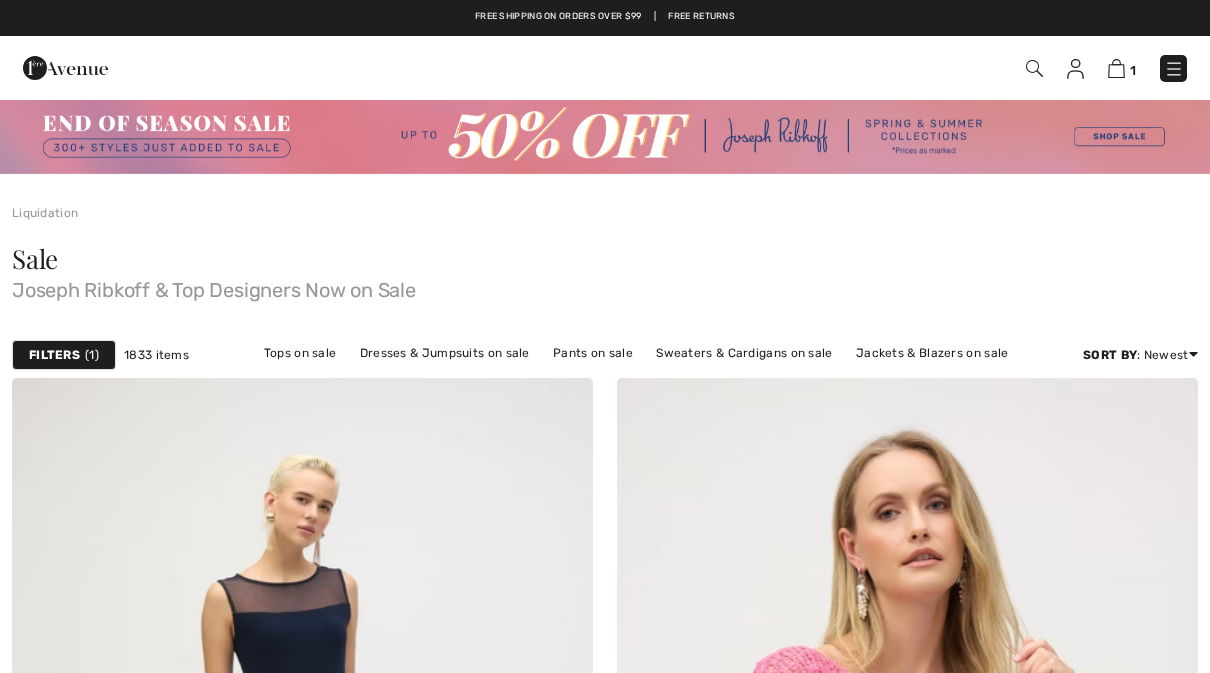 scroll, scrollTop: 0, scrollLeft: 0, axis: both 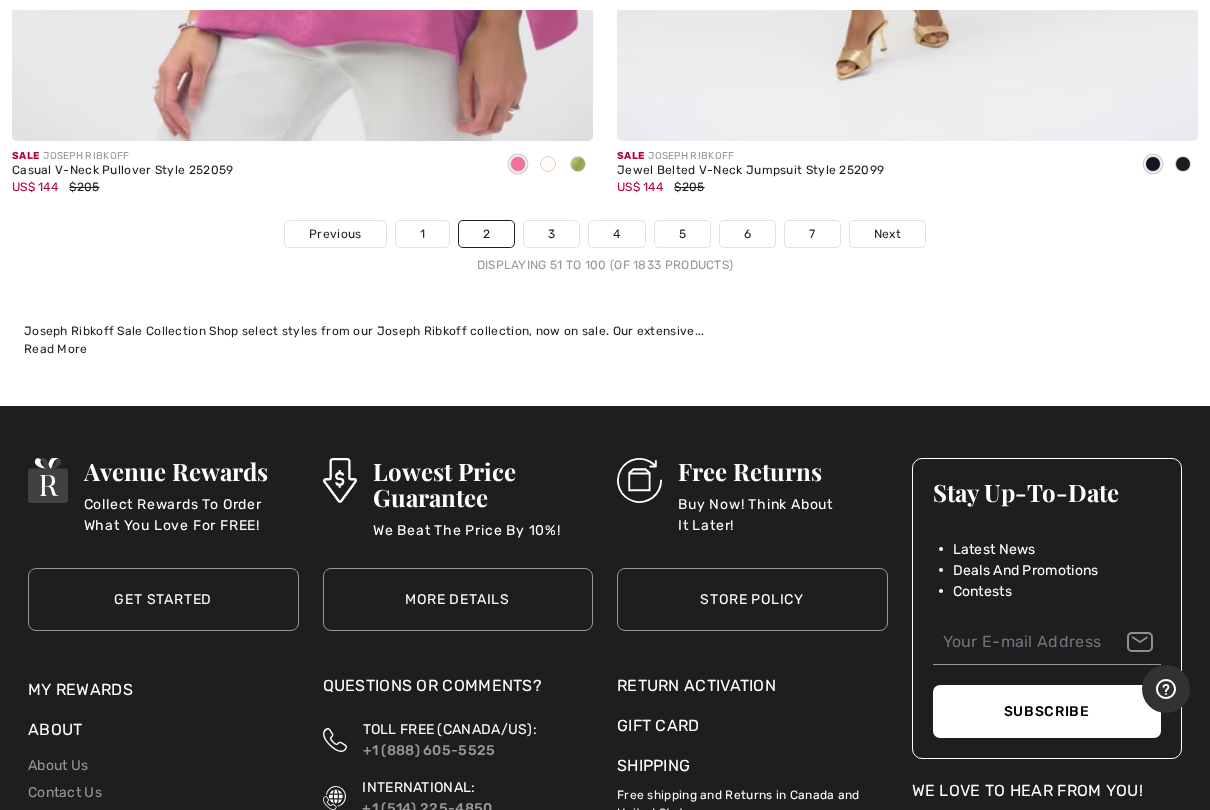 click on "3" at bounding box center [551, 234] 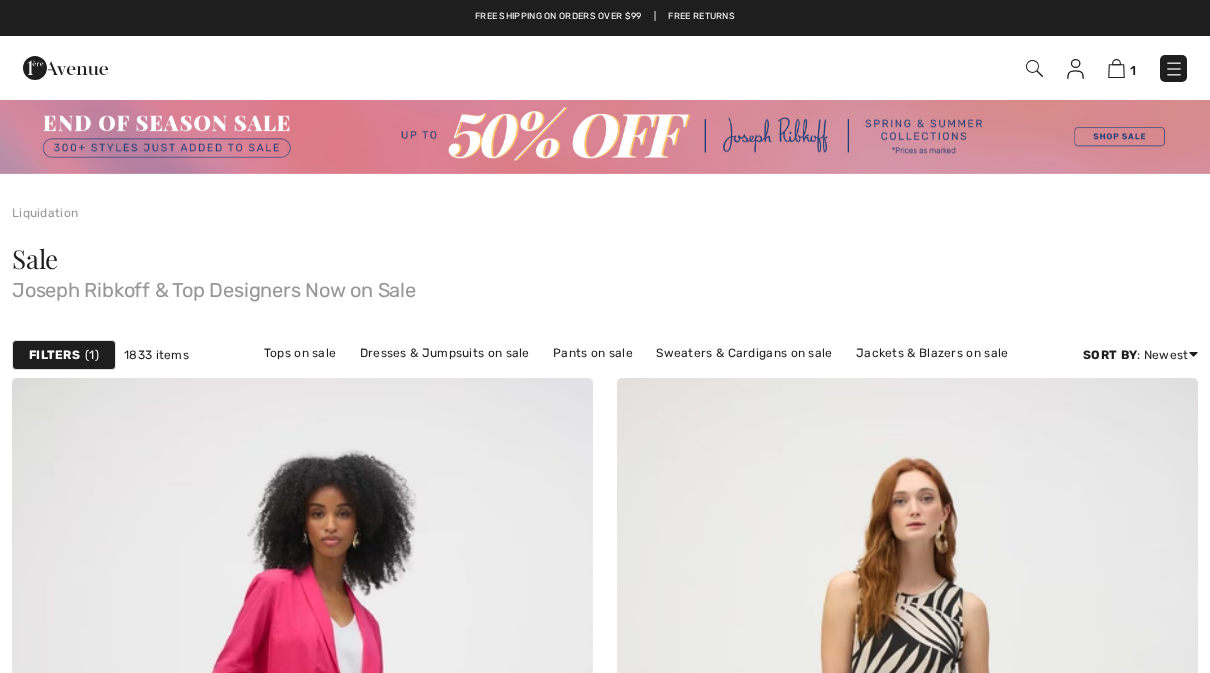scroll, scrollTop: 0, scrollLeft: 0, axis: both 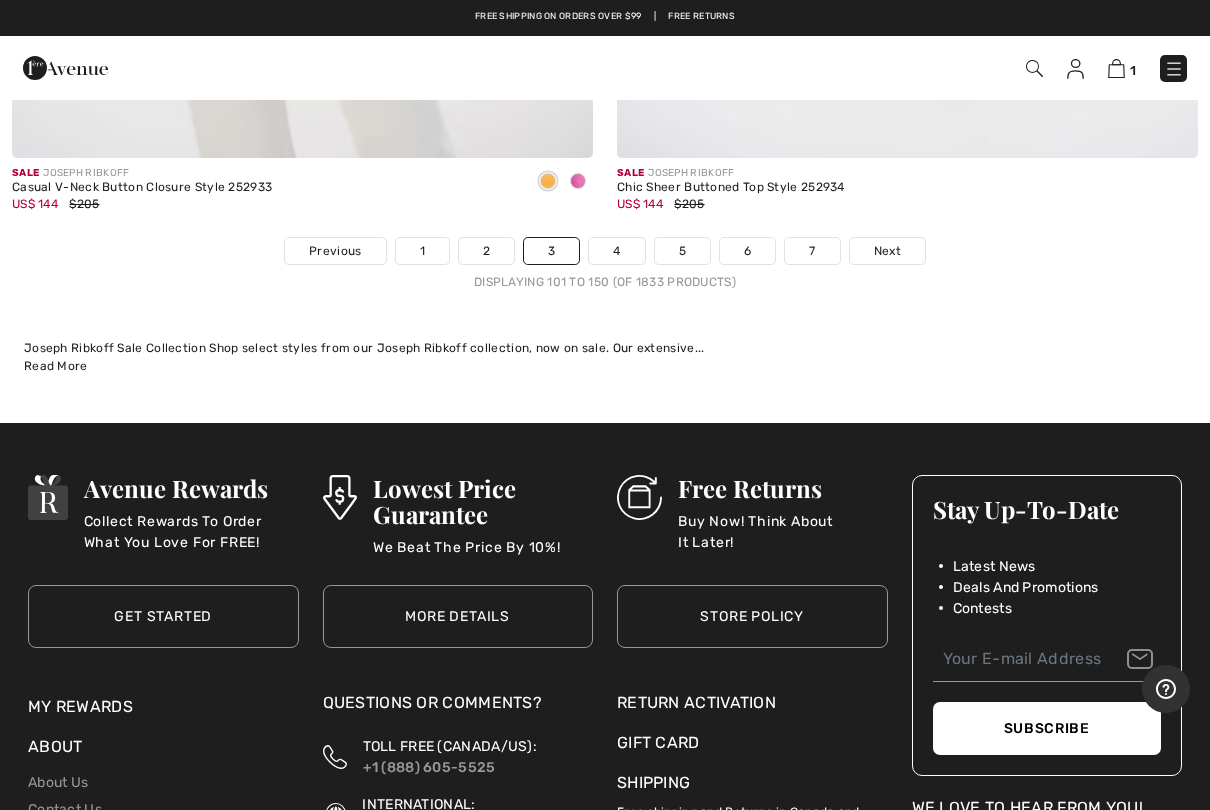 click on "4" at bounding box center [616, 251] 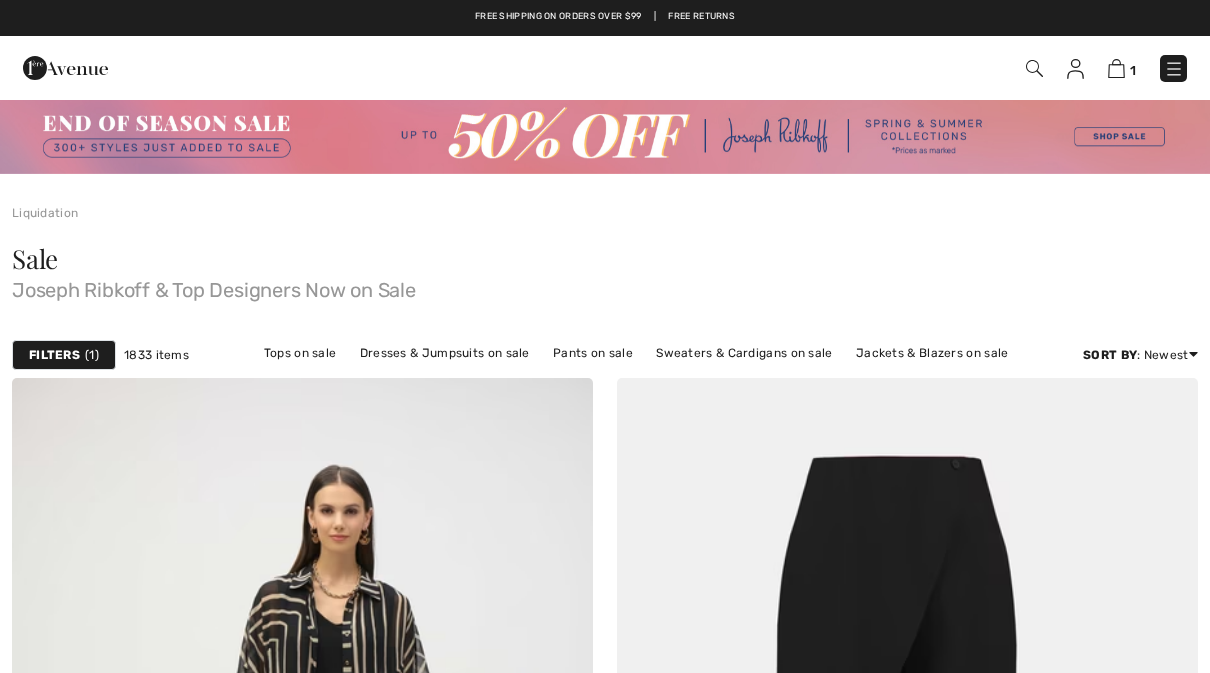 scroll, scrollTop: 0, scrollLeft: 0, axis: both 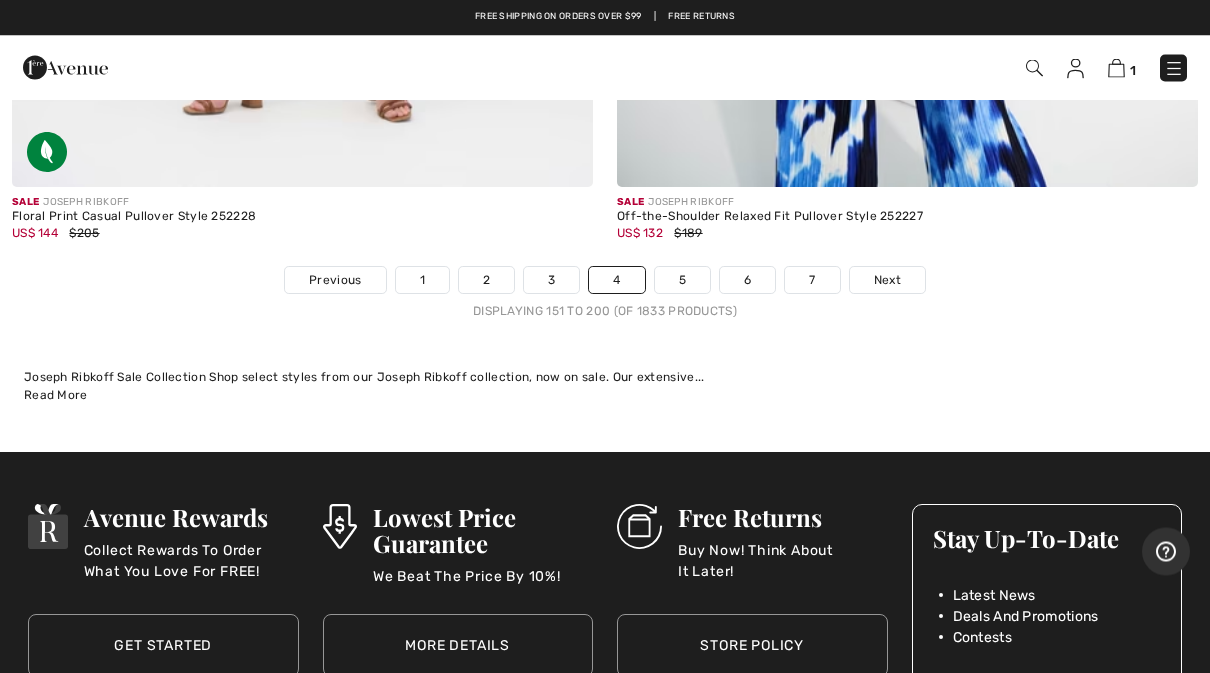 click on "5" at bounding box center (682, 281) 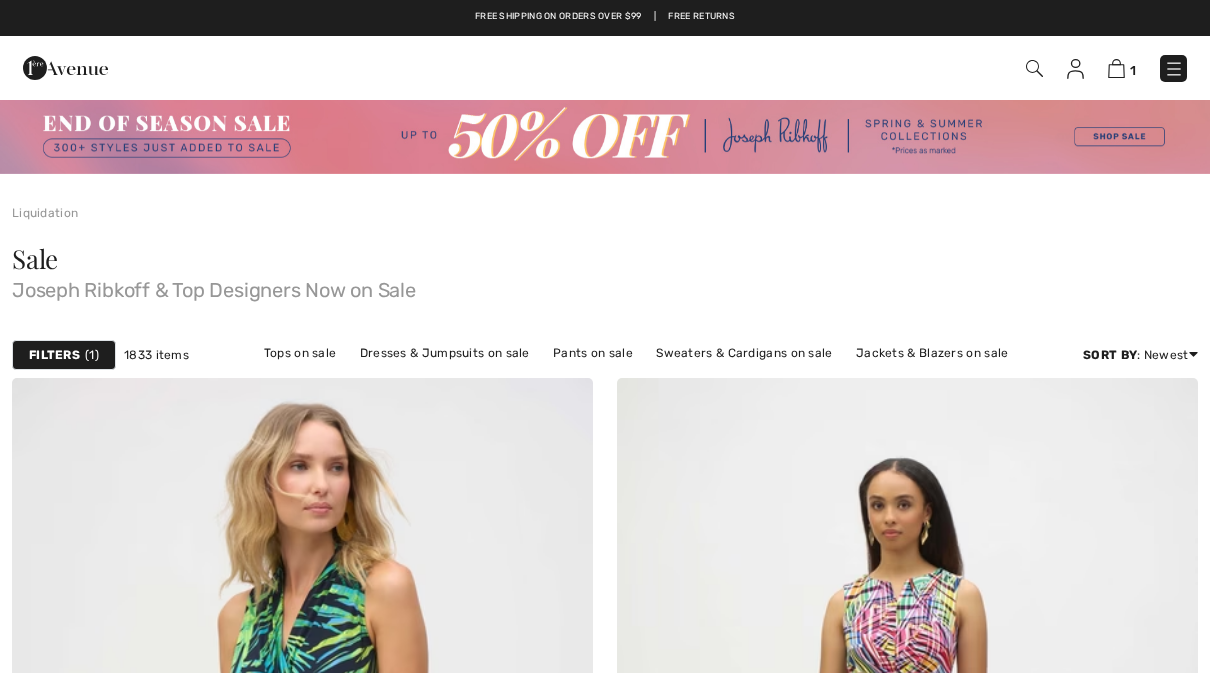 scroll, scrollTop: 0, scrollLeft: 0, axis: both 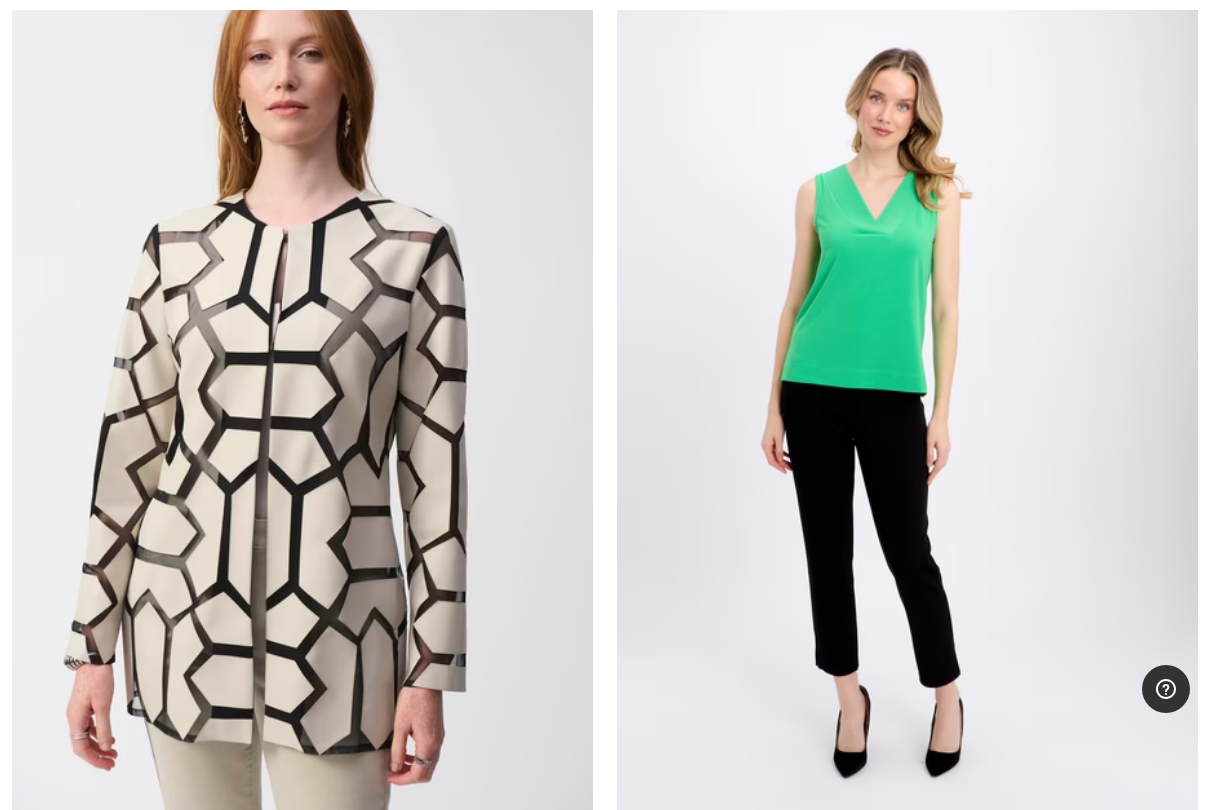 click at bounding box center (907, 401) 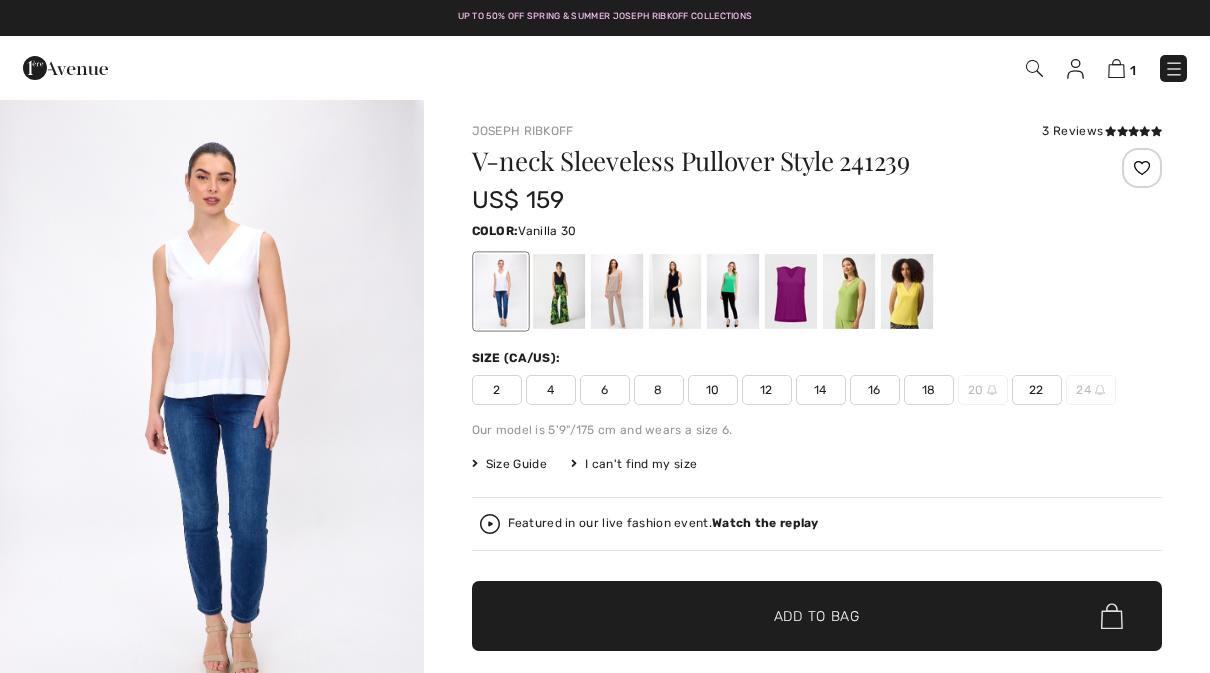 scroll, scrollTop: 0, scrollLeft: 0, axis: both 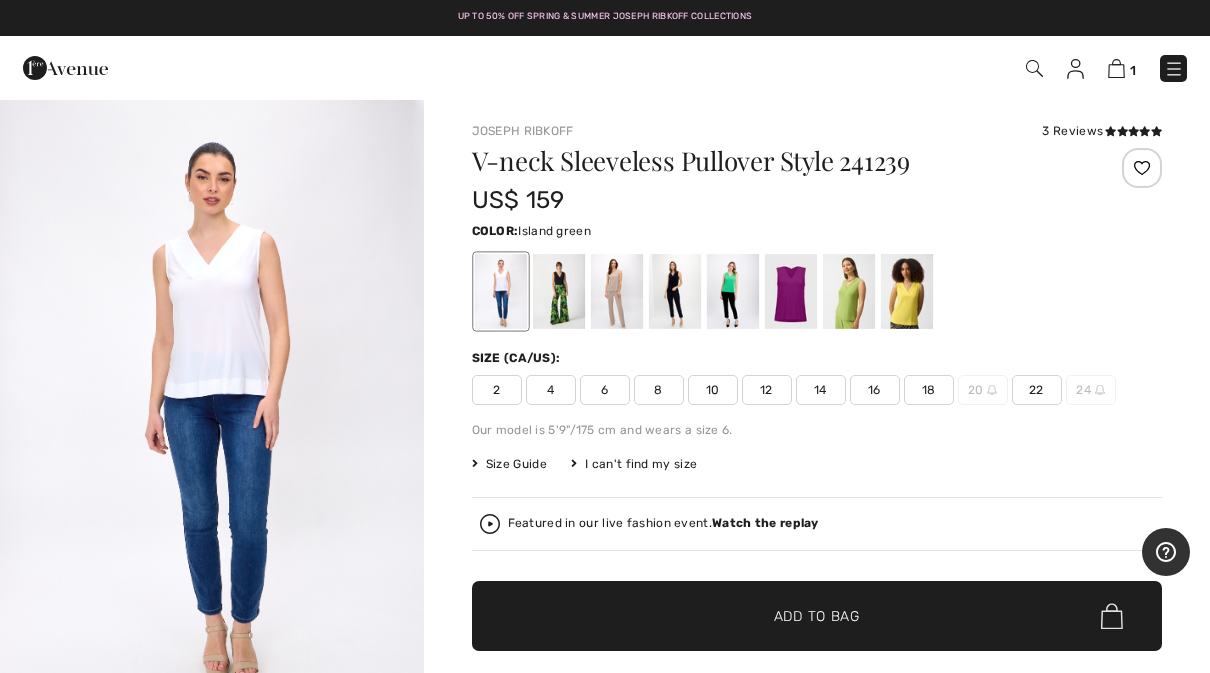 click at bounding box center (732, 291) 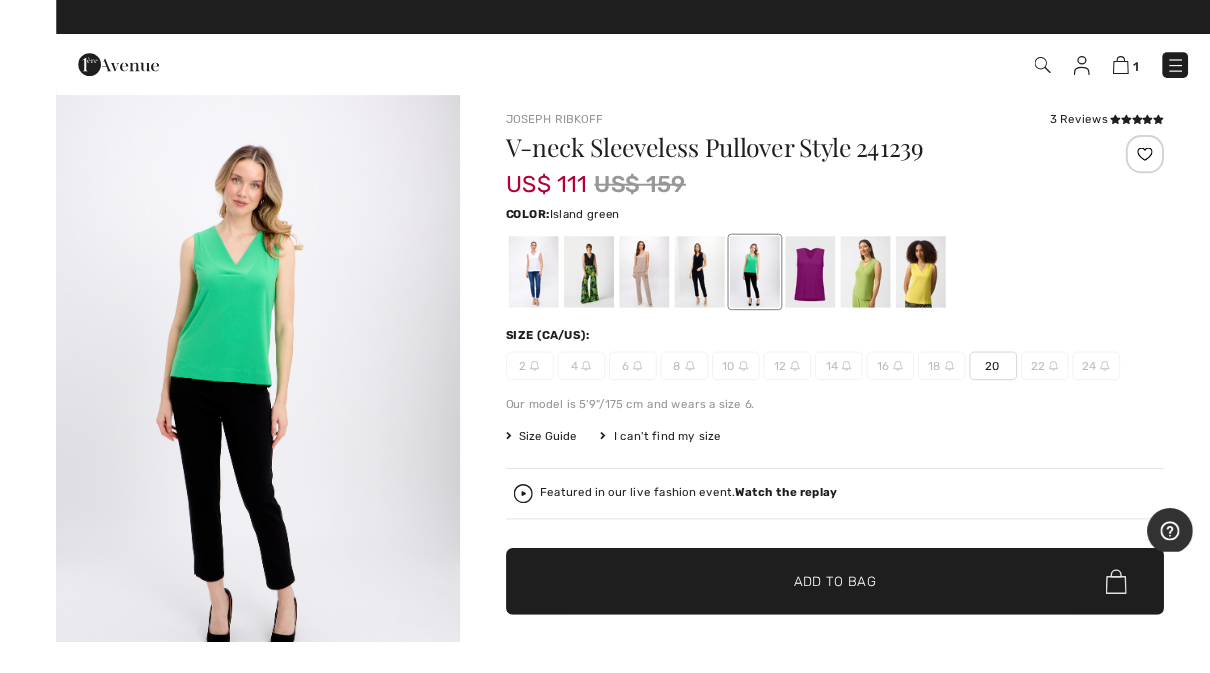 scroll, scrollTop: 0, scrollLeft: 0, axis: both 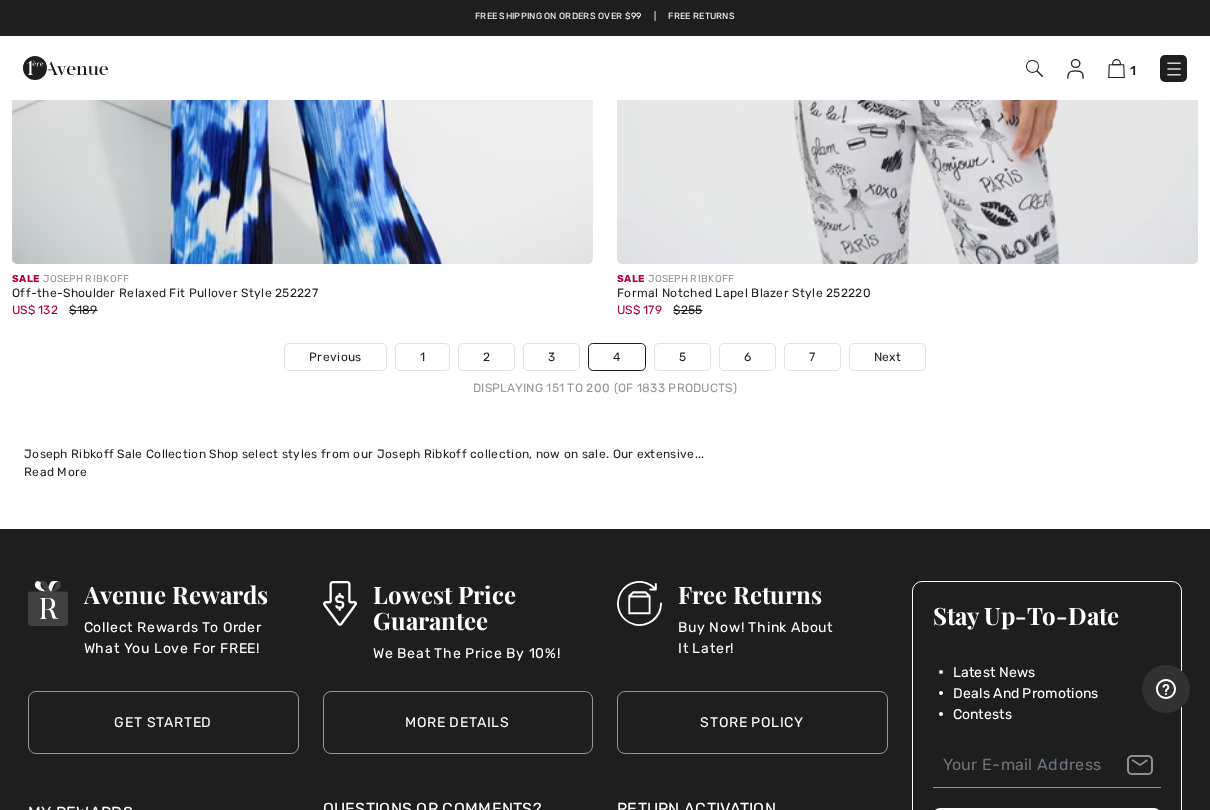 click on "5" at bounding box center (682, 357) 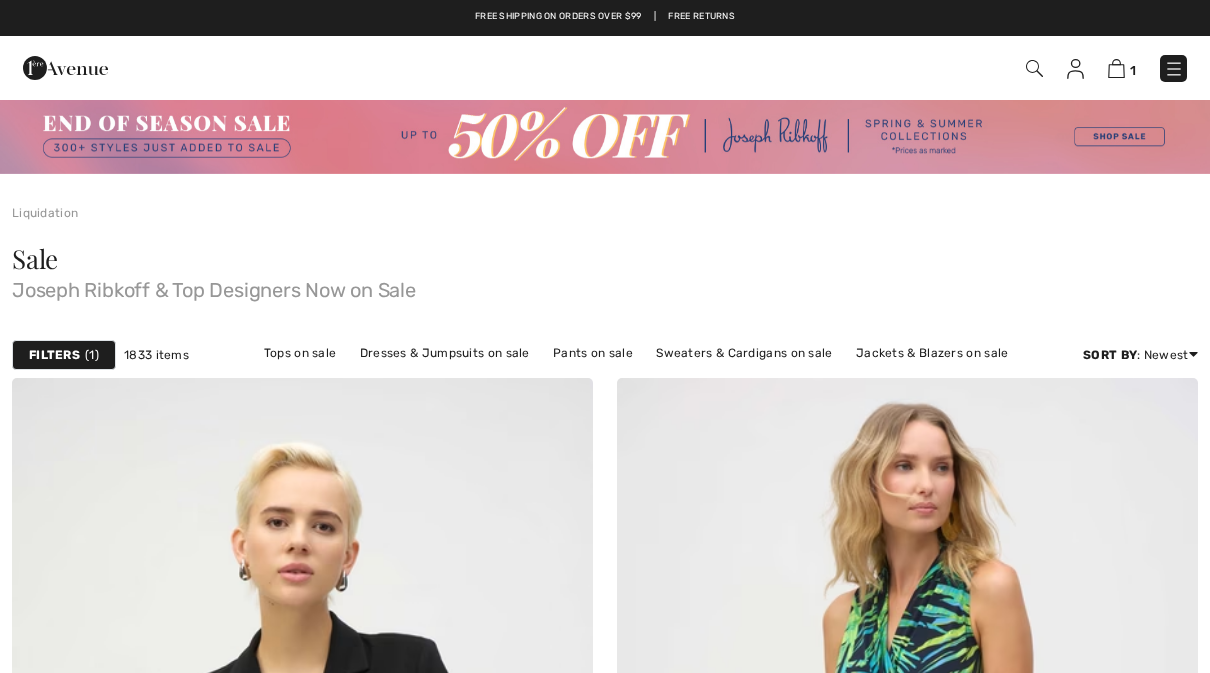 scroll, scrollTop: 0, scrollLeft: 0, axis: both 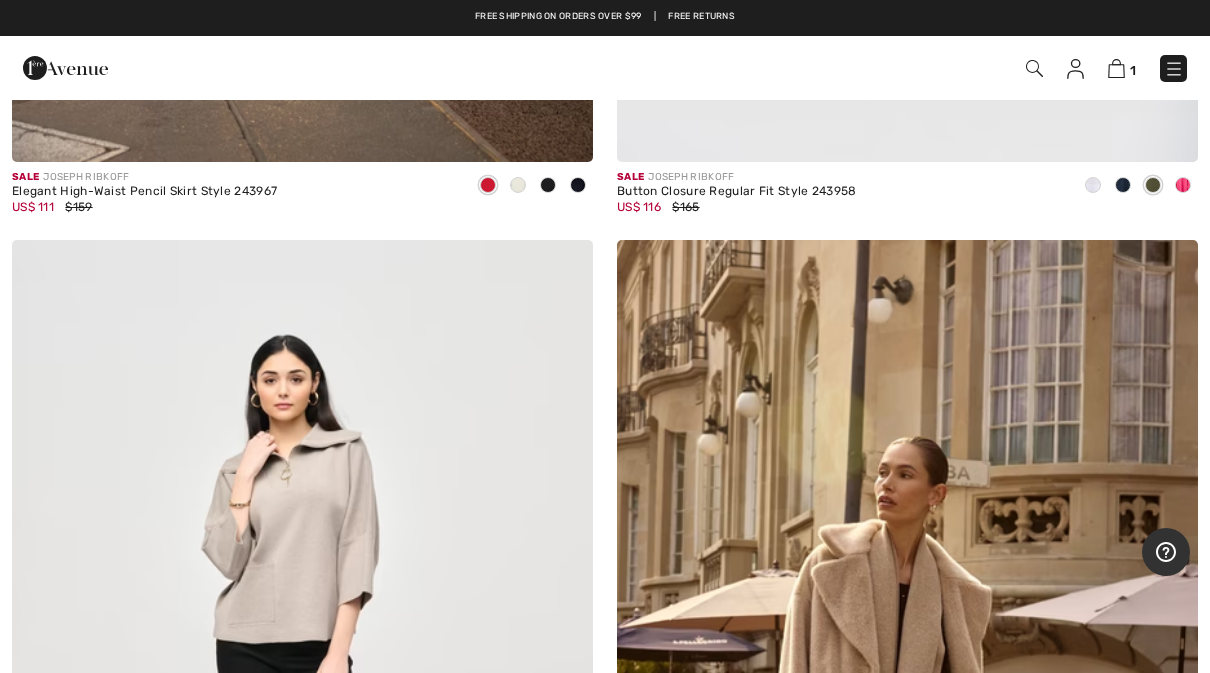 click at bounding box center [1174, 69] 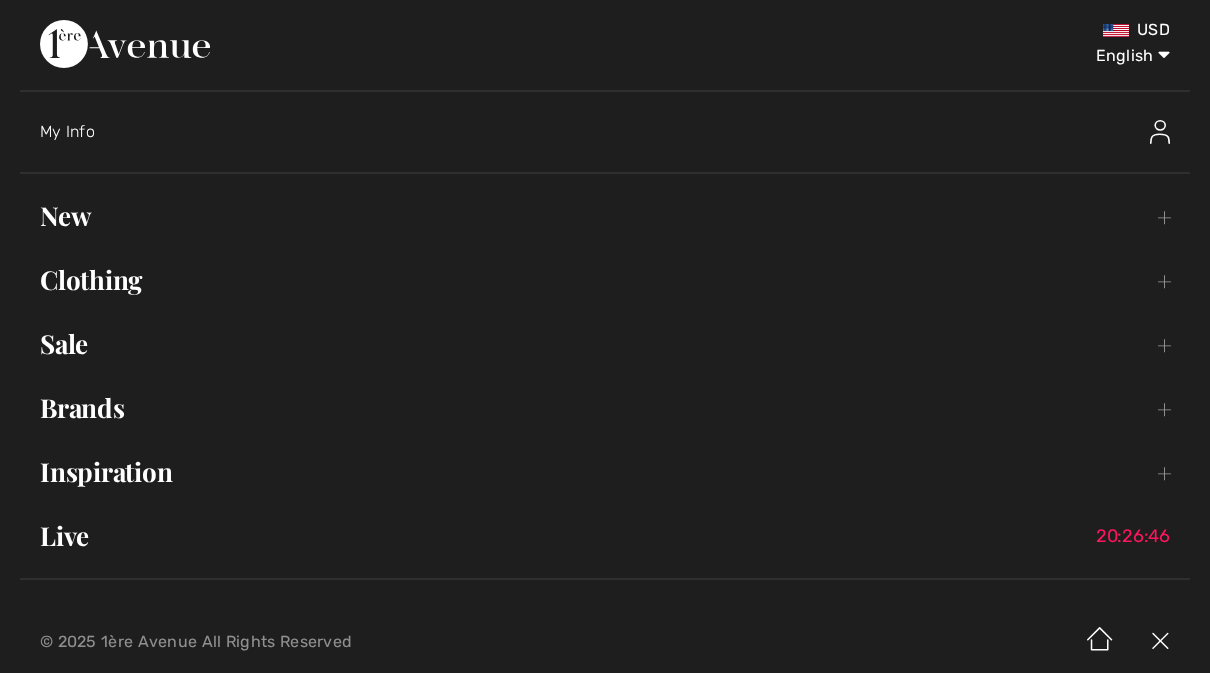 click on "Brands Open submenu" at bounding box center [605, 408] 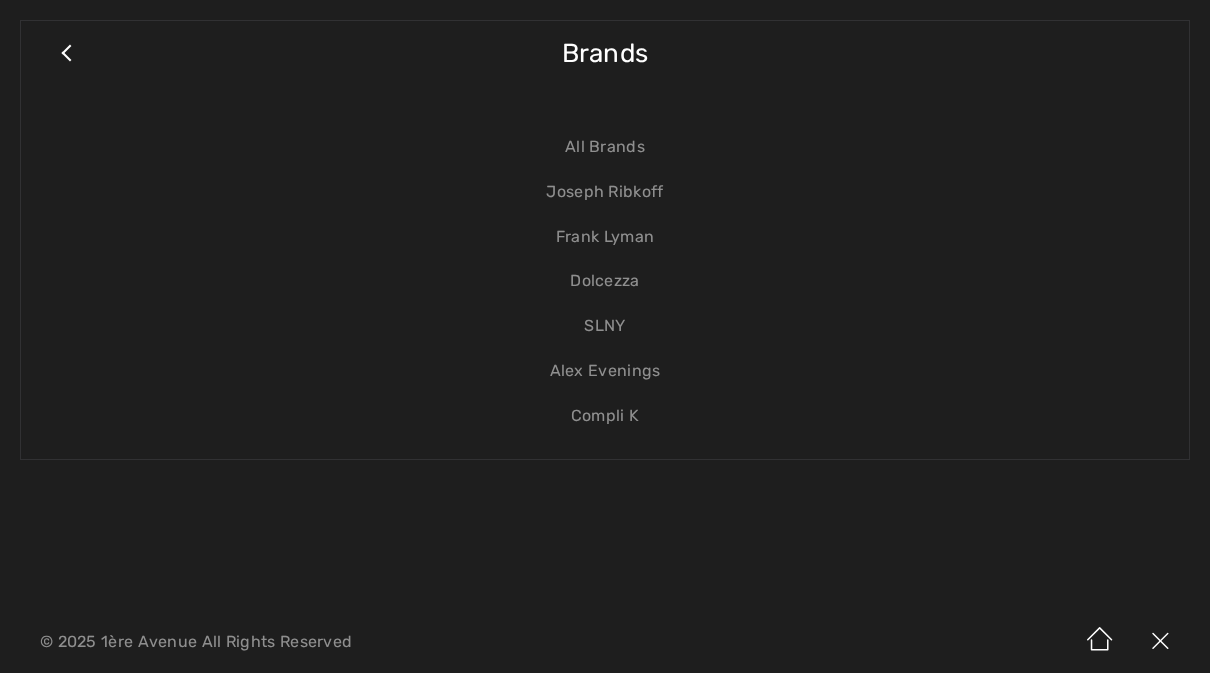 click on "SLNY" at bounding box center [605, 326] 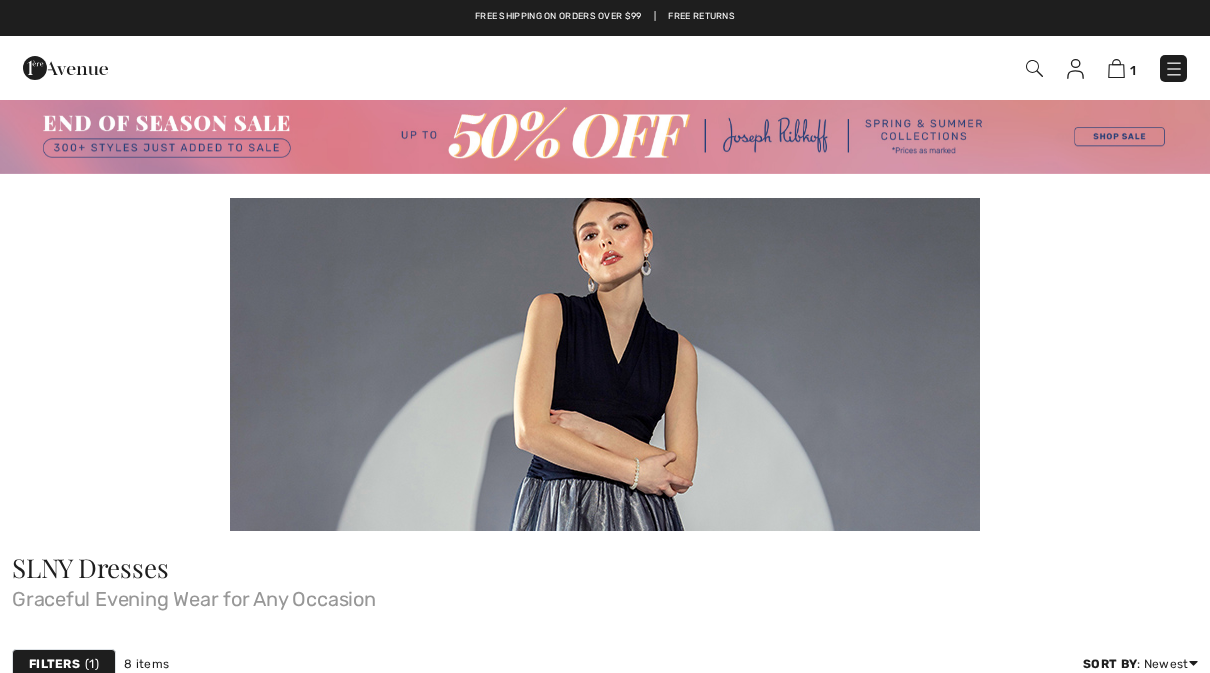 scroll, scrollTop: 0, scrollLeft: 0, axis: both 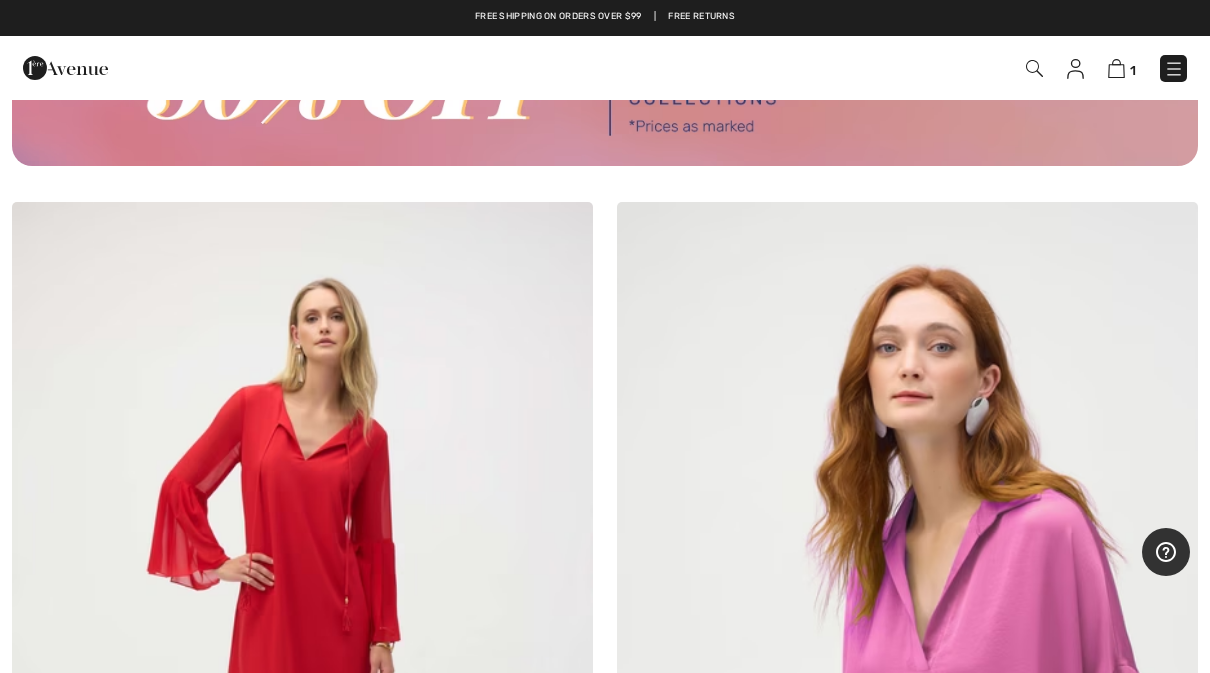 click at bounding box center (1174, 69) 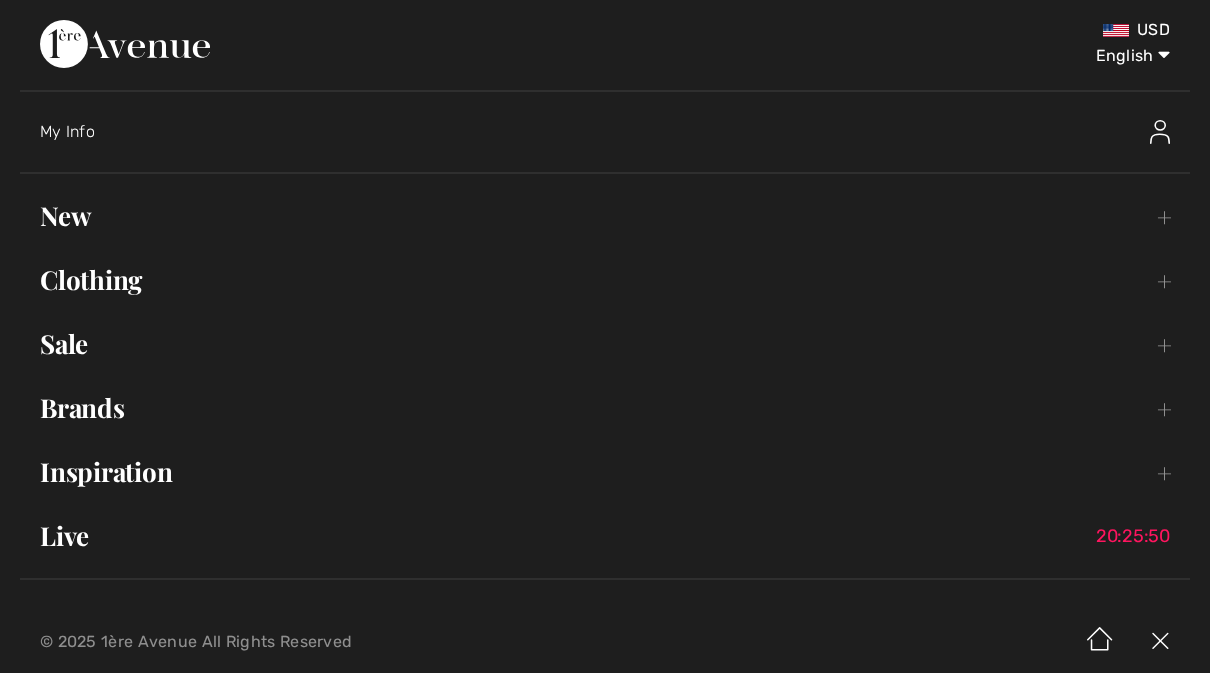 scroll, scrollTop: 6, scrollLeft: 0, axis: vertical 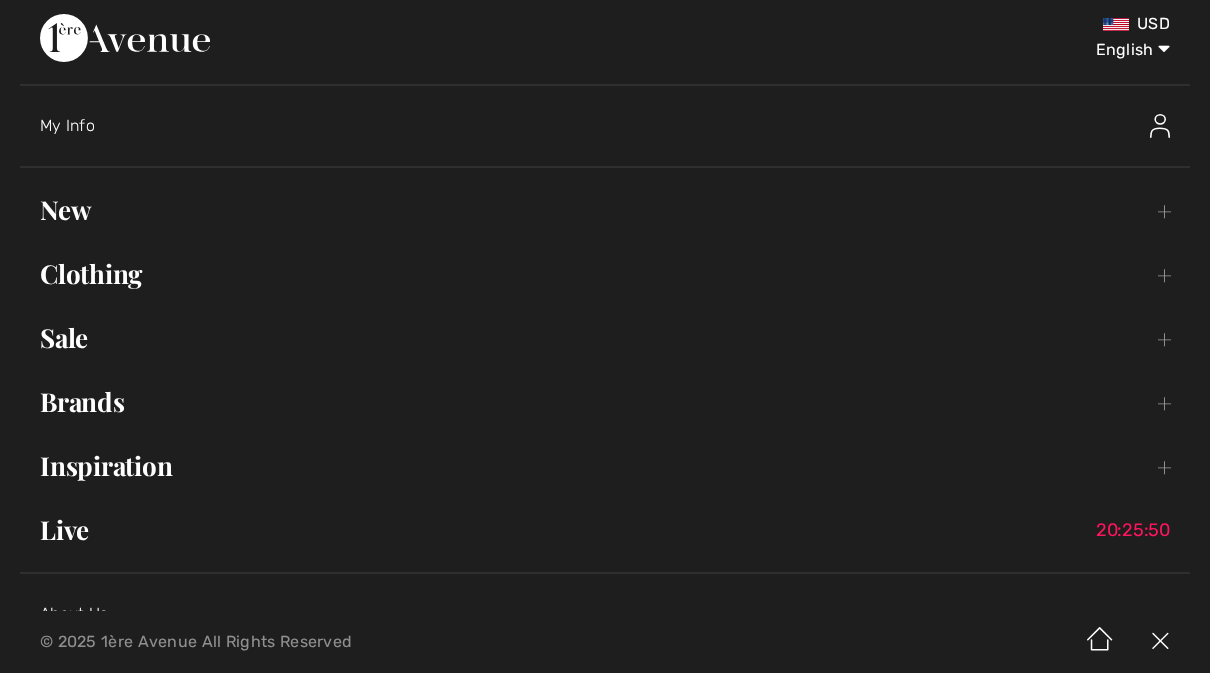 click on "New Toggle submenu" at bounding box center [605, 210] 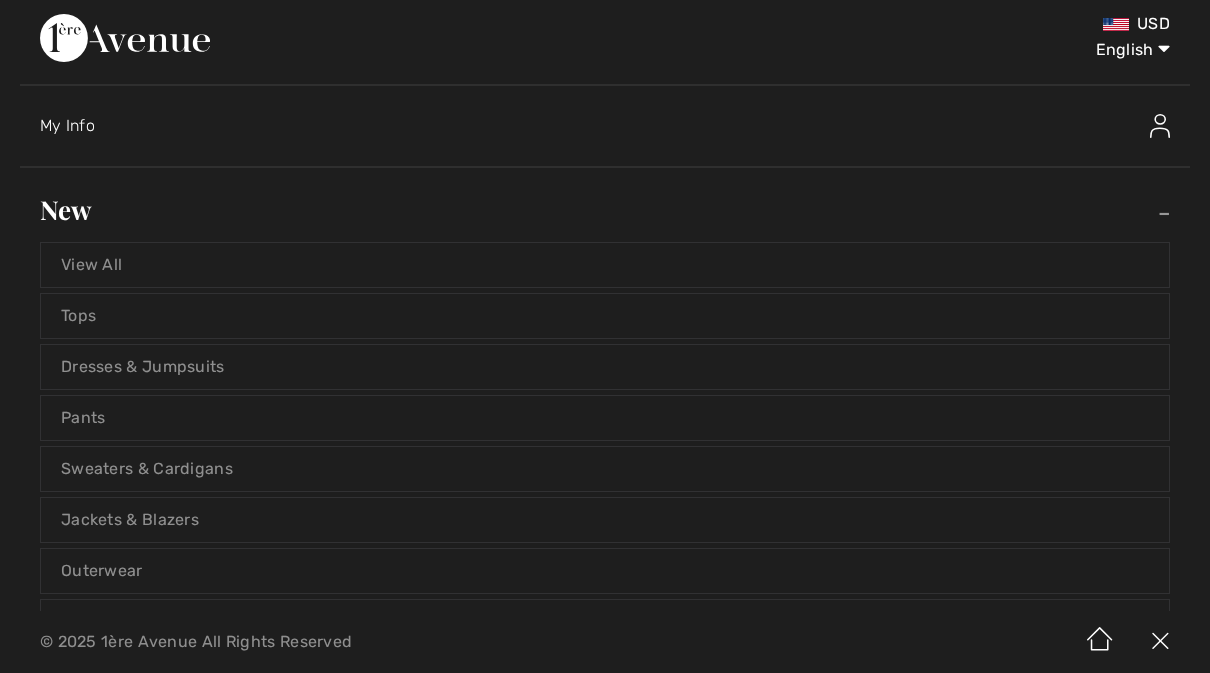 click on "Tops" at bounding box center (605, 316) 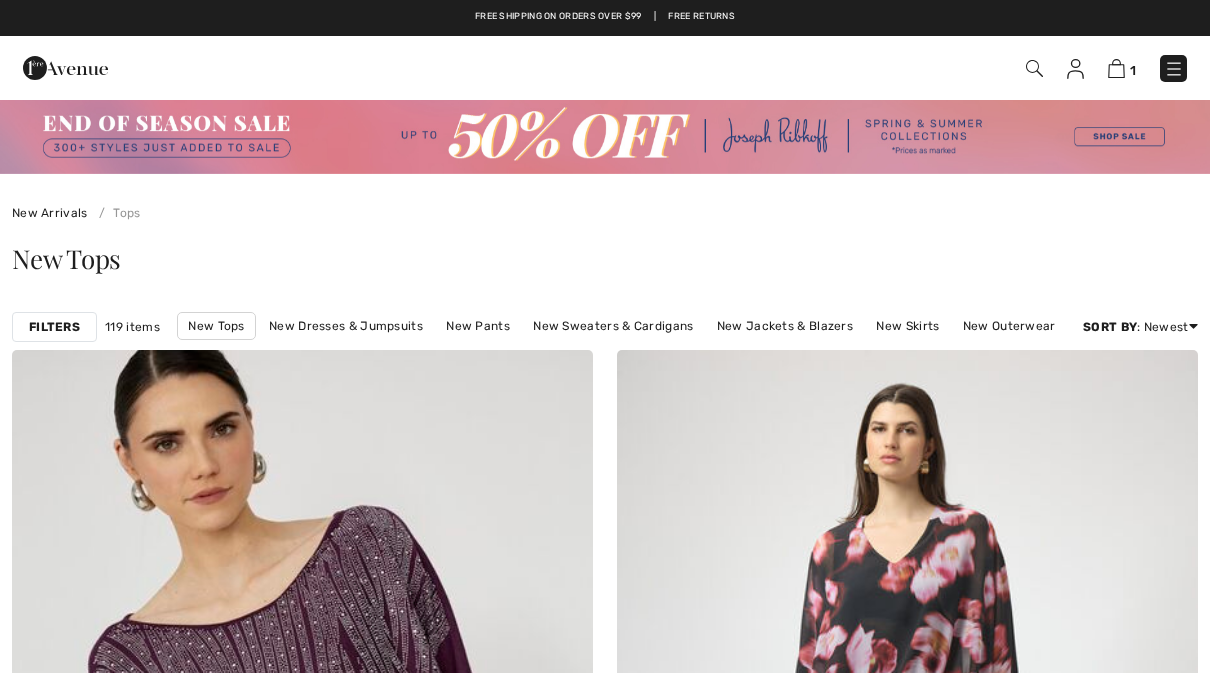 scroll, scrollTop: 0, scrollLeft: 0, axis: both 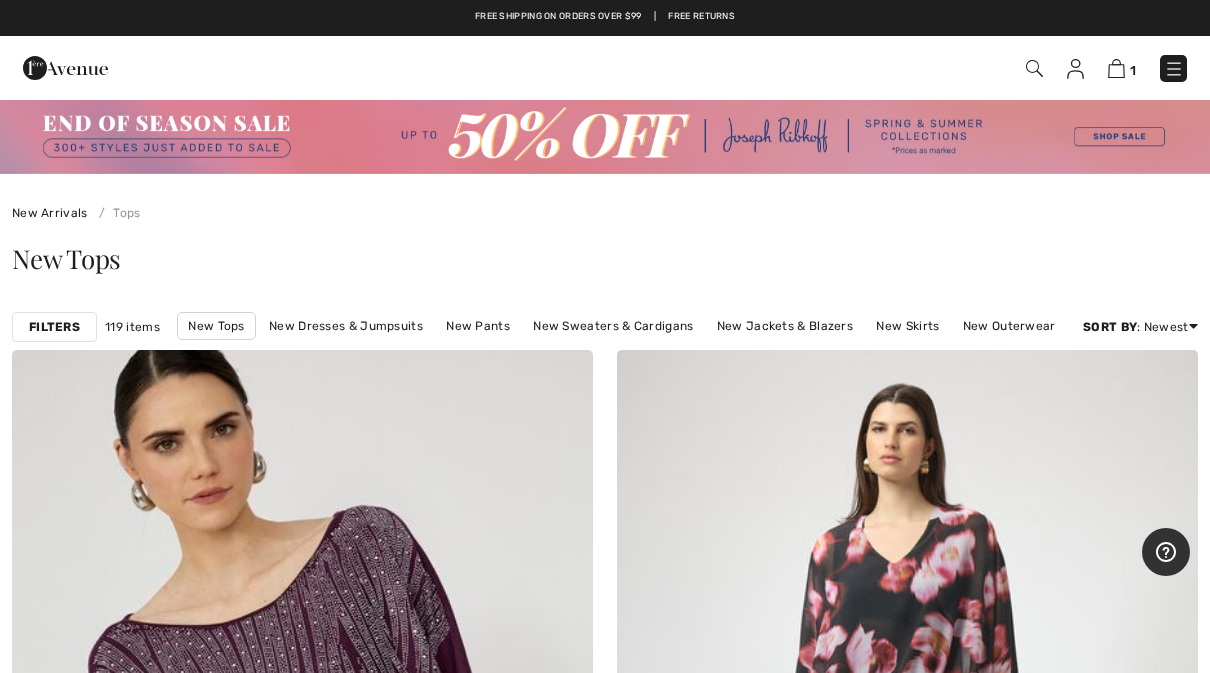 click on "Filters" at bounding box center [54, 327] 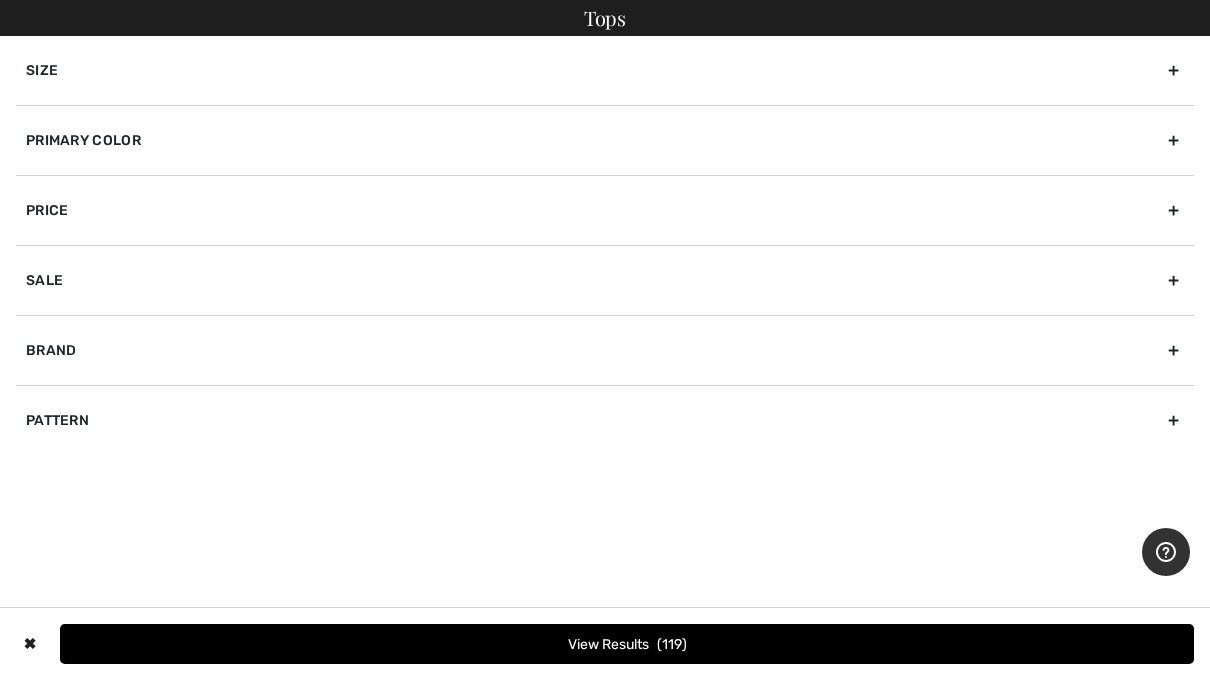 click on "Brand" at bounding box center (605, 350) 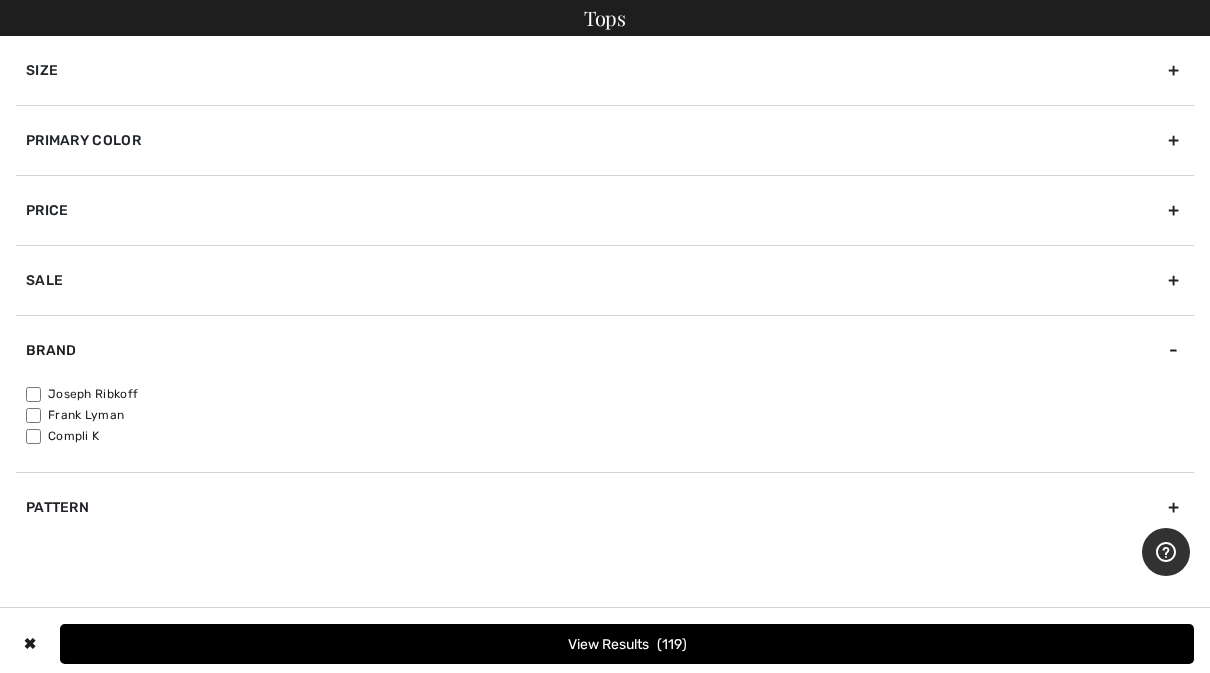 click on "Joseph Ribkoff" at bounding box center (610, 394) 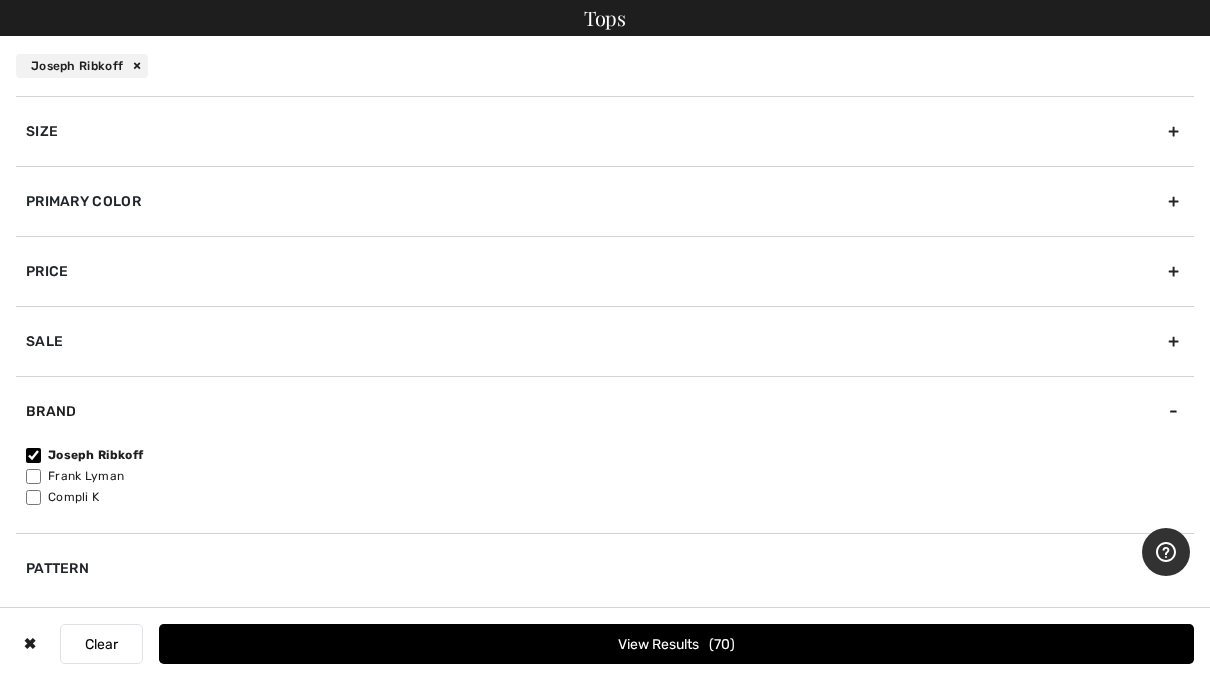click on "View Results 70" at bounding box center [676, 644] 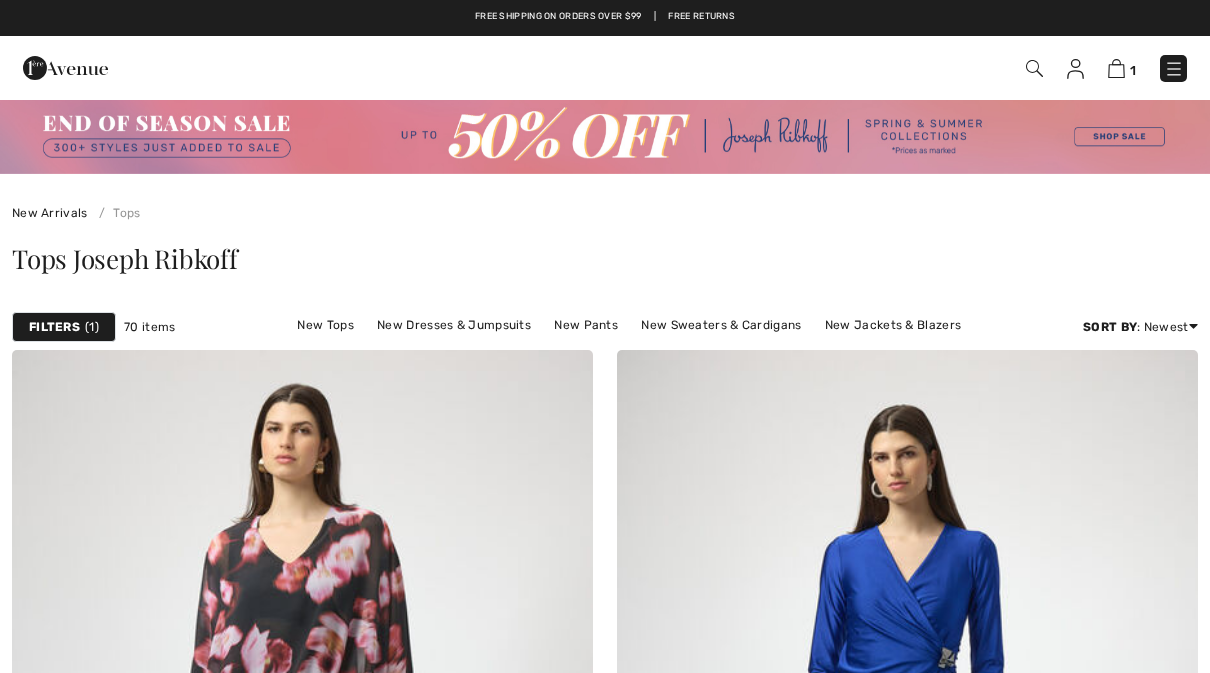 scroll, scrollTop: 0, scrollLeft: 0, axis: both 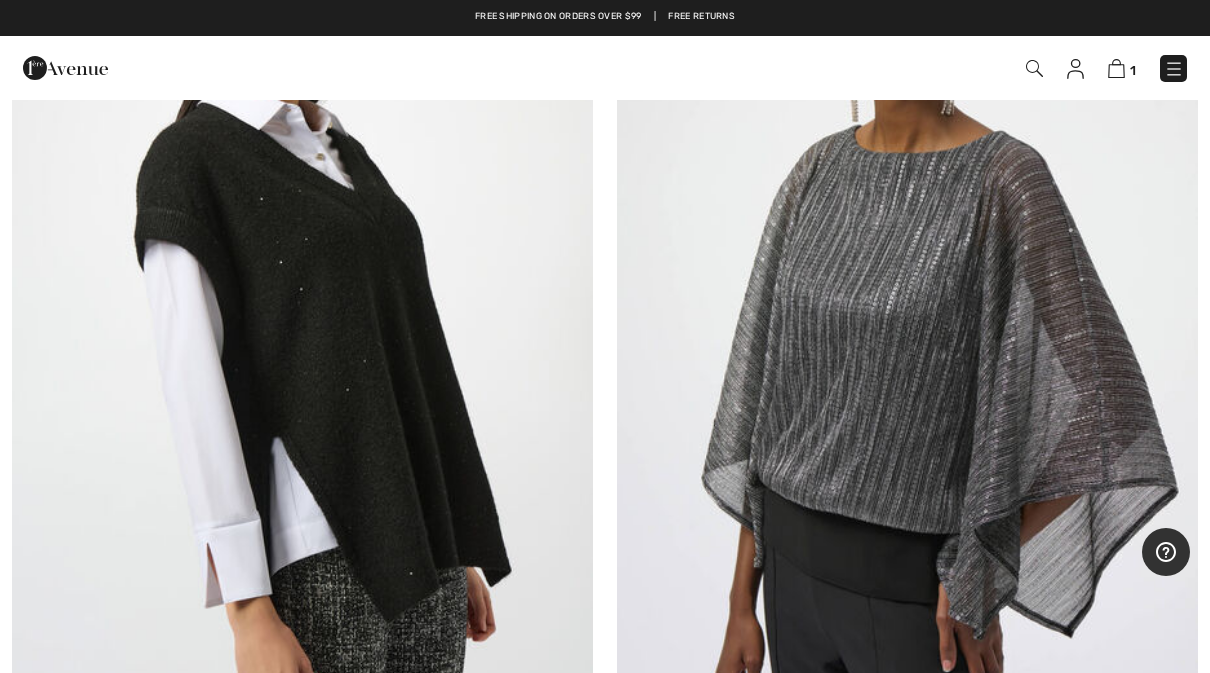 click at bounding box center (302, 320) 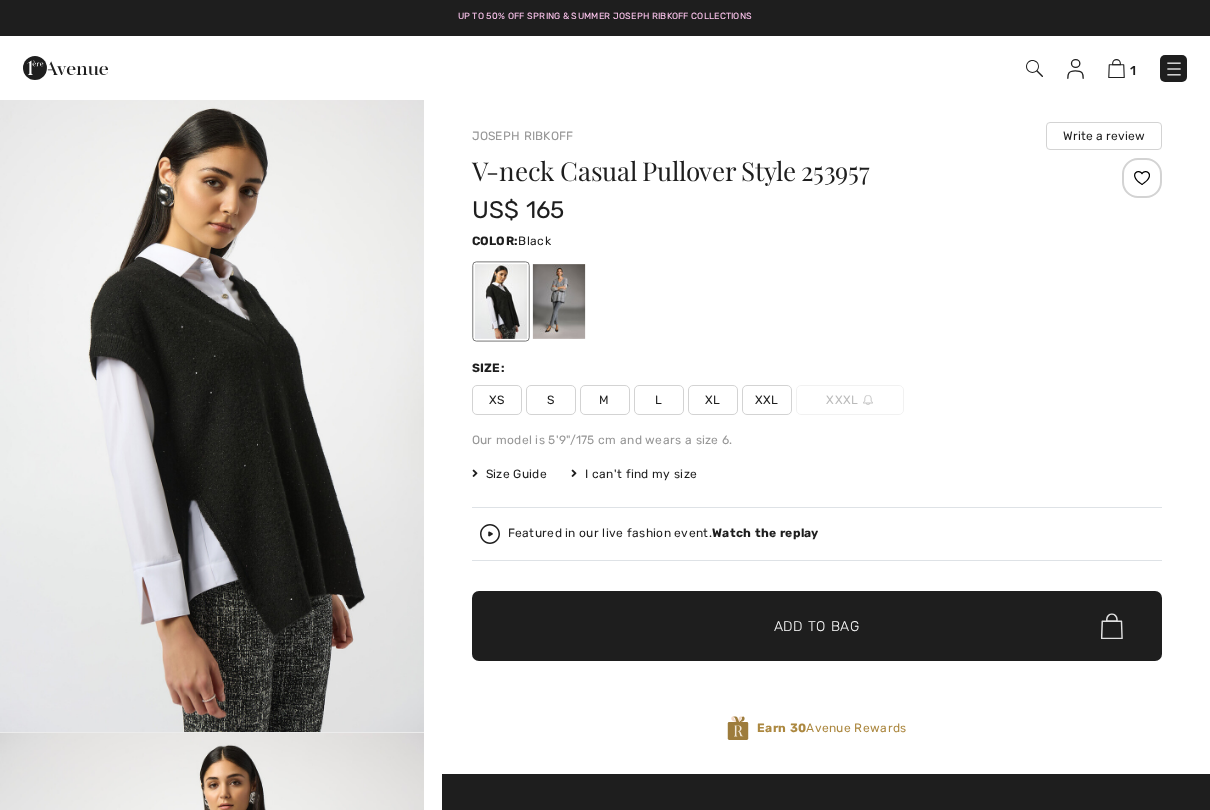 scroll, scrollTop: 122, scrollLeft: 0, axis: vertical 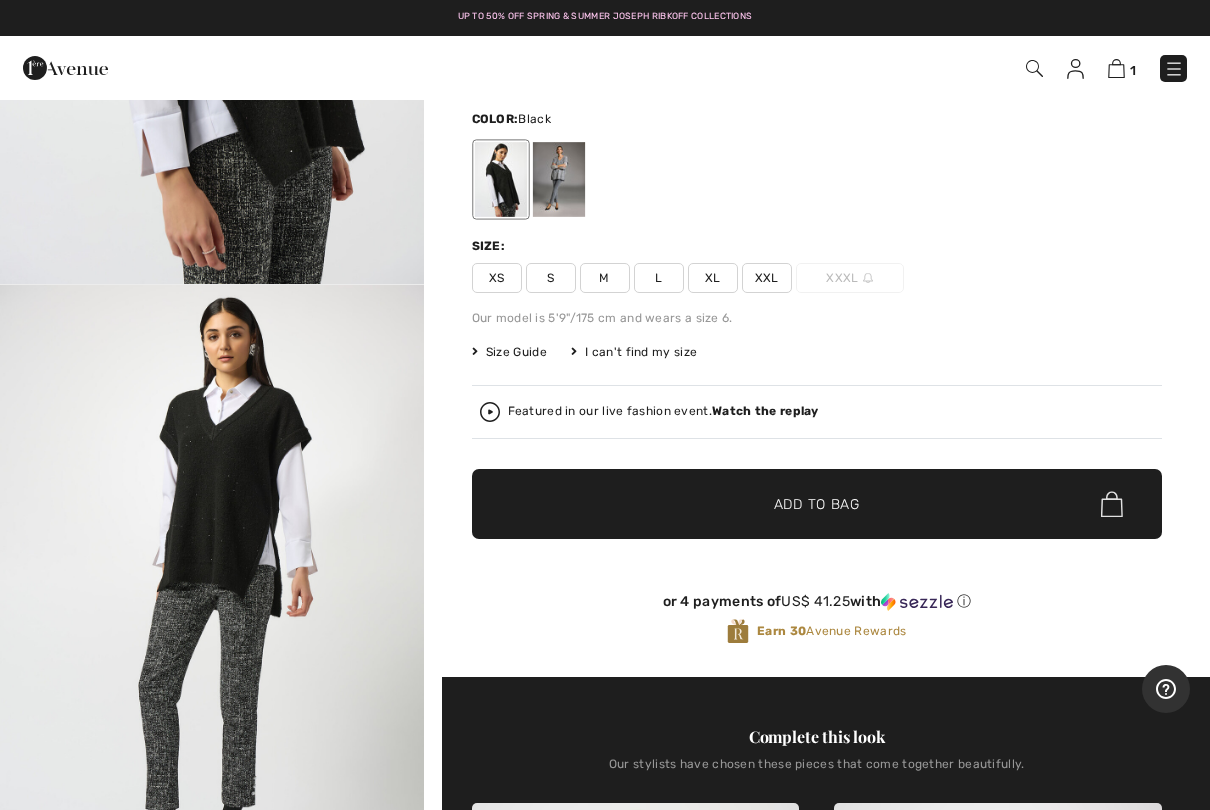 click at bounding box center [212, 602] 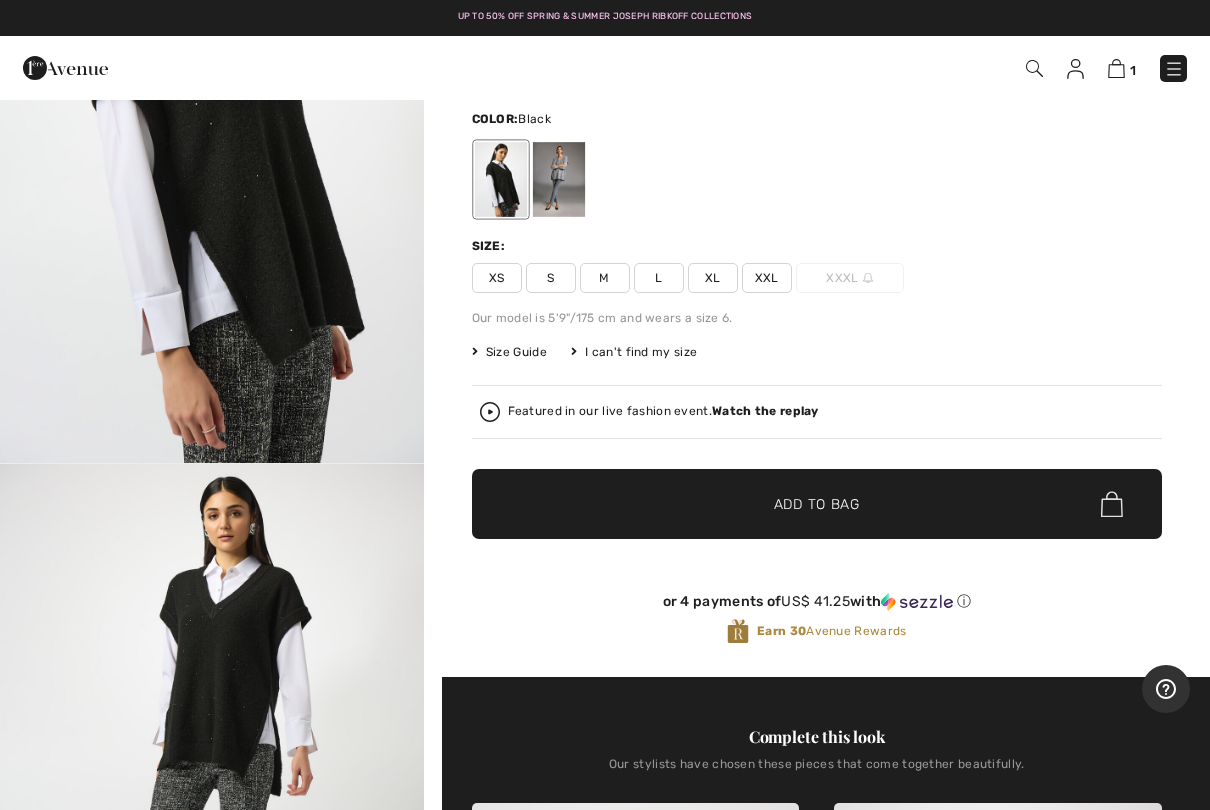 scroll, scrollTop: 0, scrollLeft: 0, axis: both 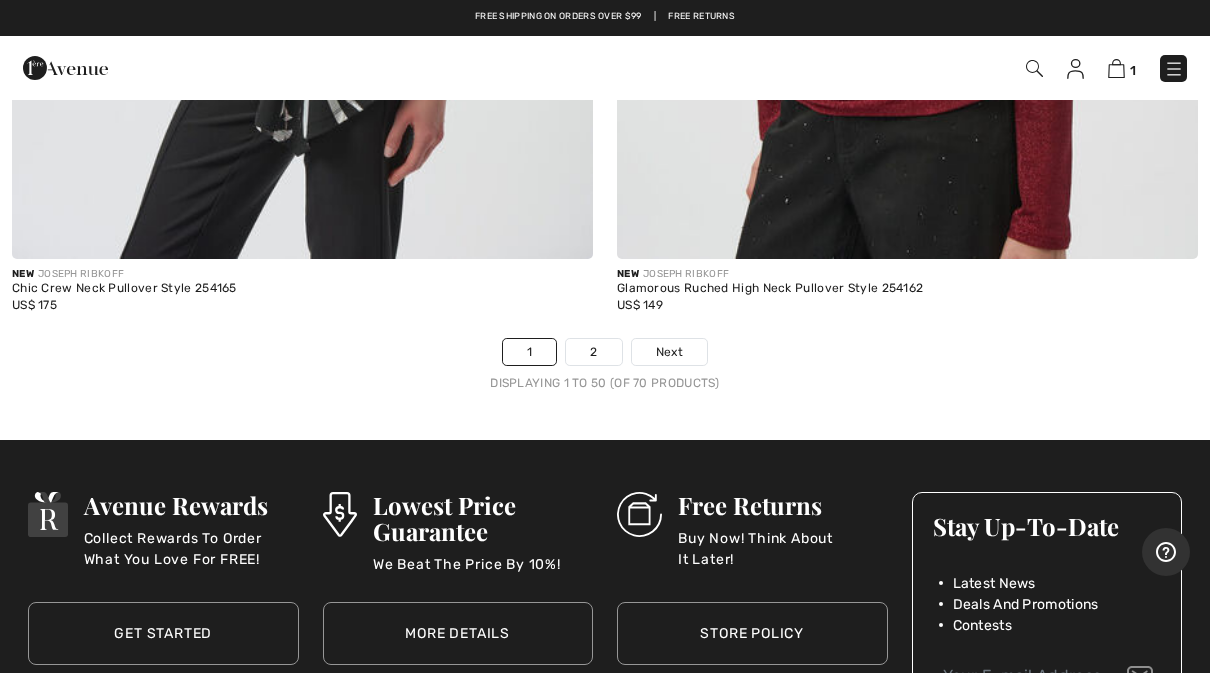click on "2" at bounding box center (593, 352) 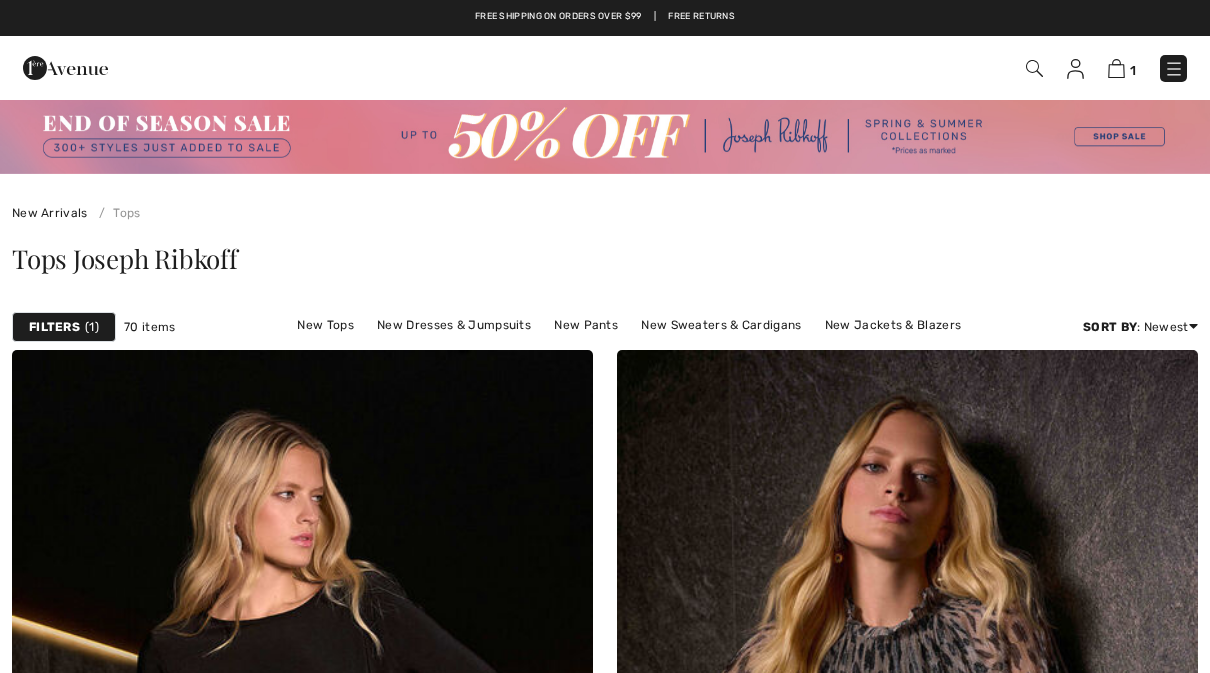 scroll, scrollTop: 0, scrollLeft: 0, axis: both 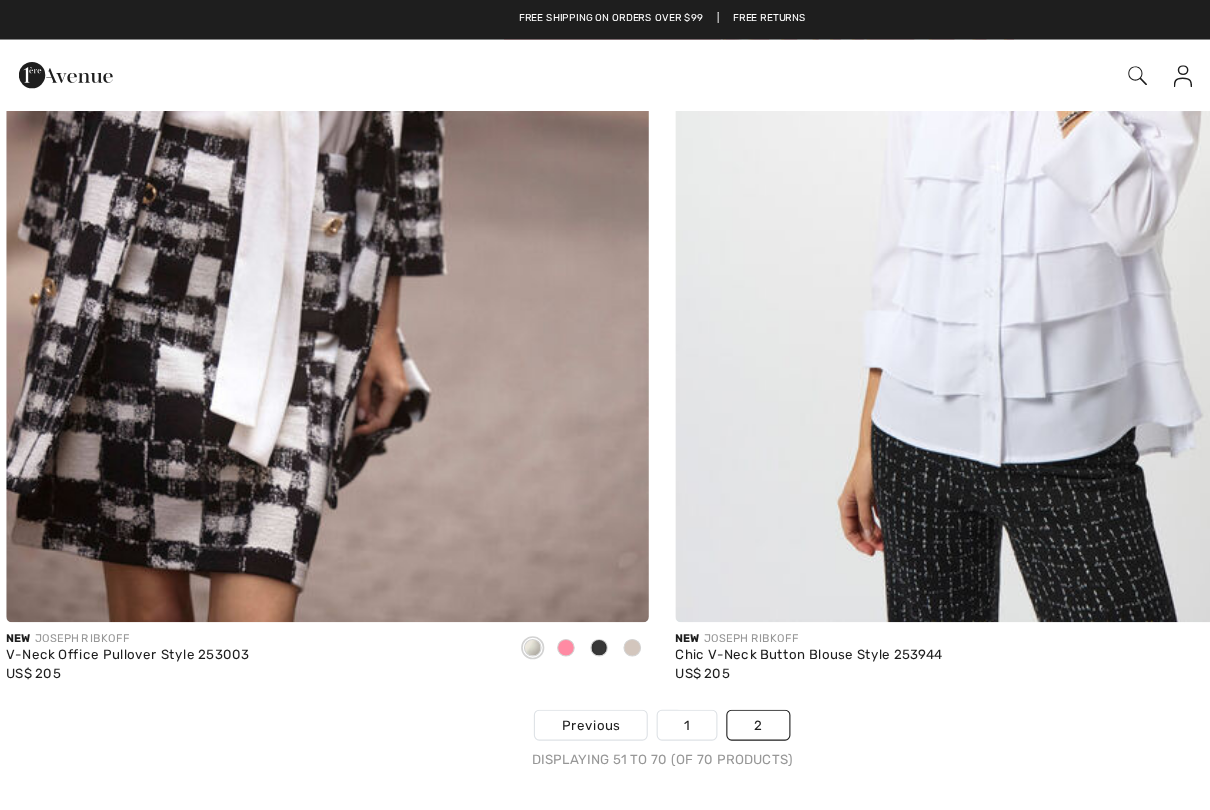 click on "Chic V-Neck Button Blouse Style 253944" at bounding box center [737, 593] 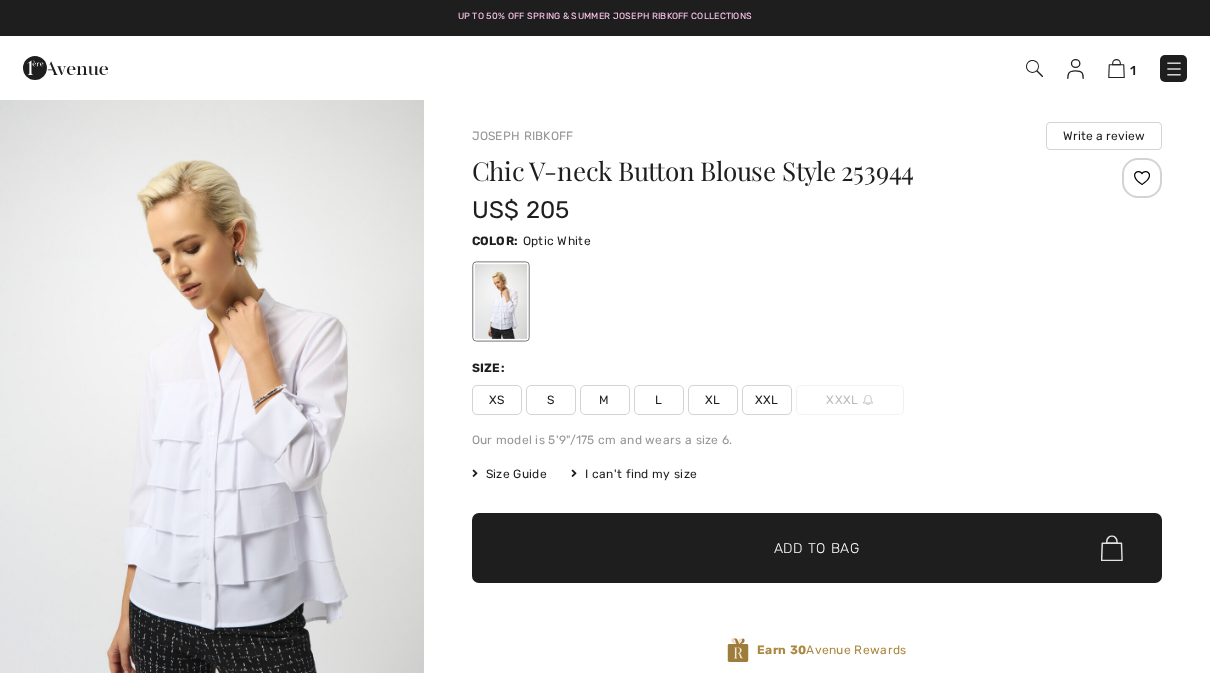 scroll, scrollTop: 0, scrollLeft: 0, axis: both 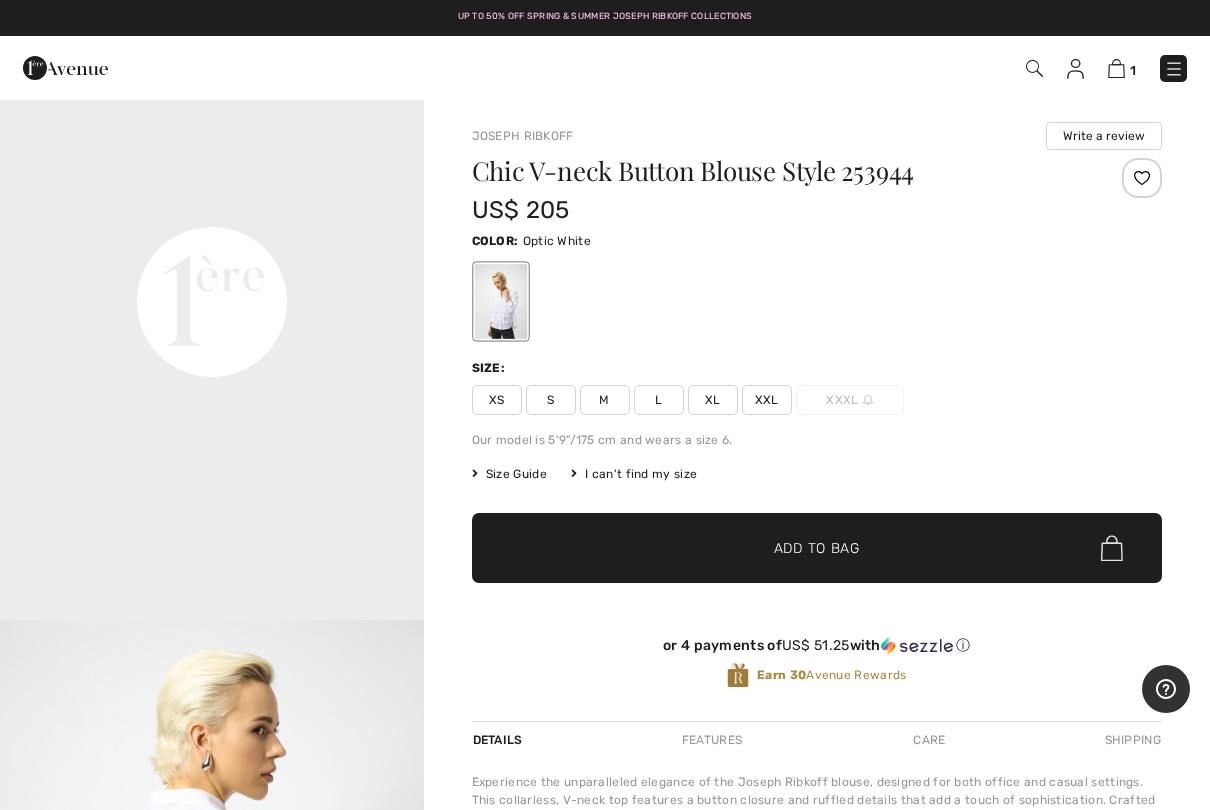 click on "M" at bounding box center (605, 400) 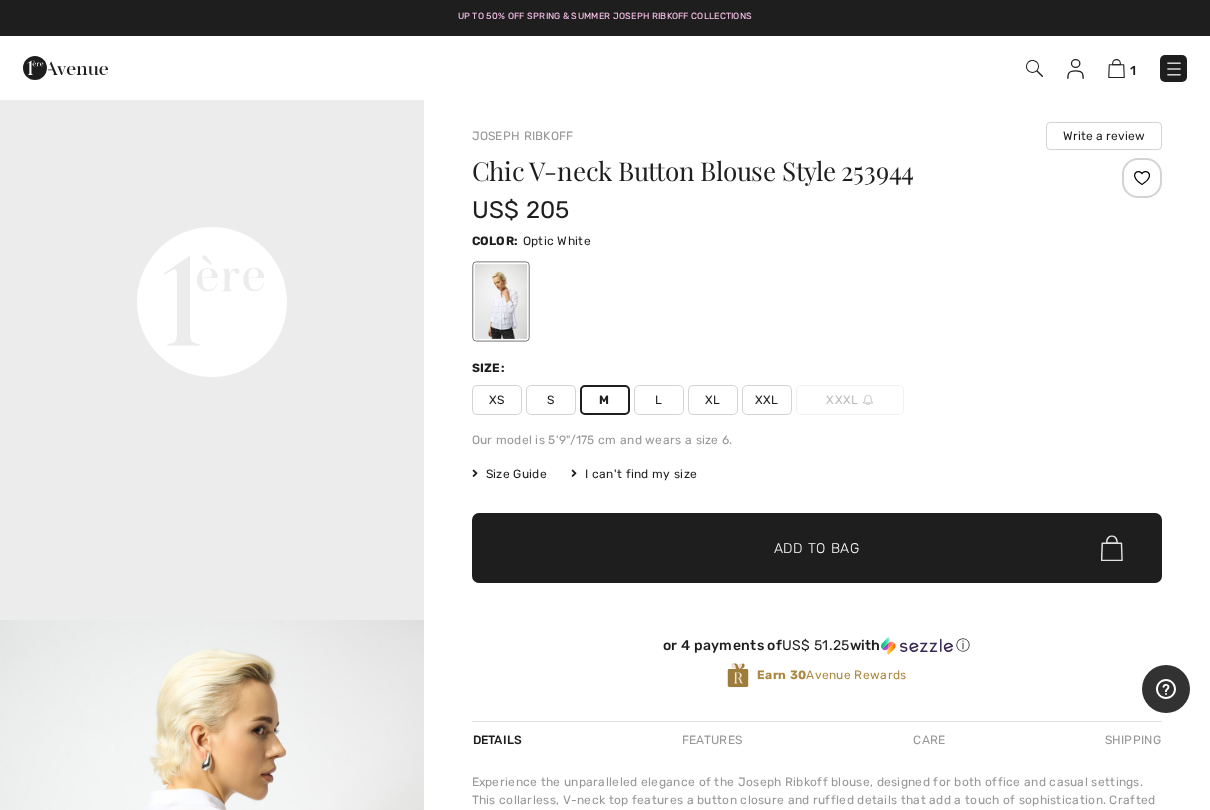 click on "✔ Added to Bag
Add to Bag" at bounding box center [817, 548] 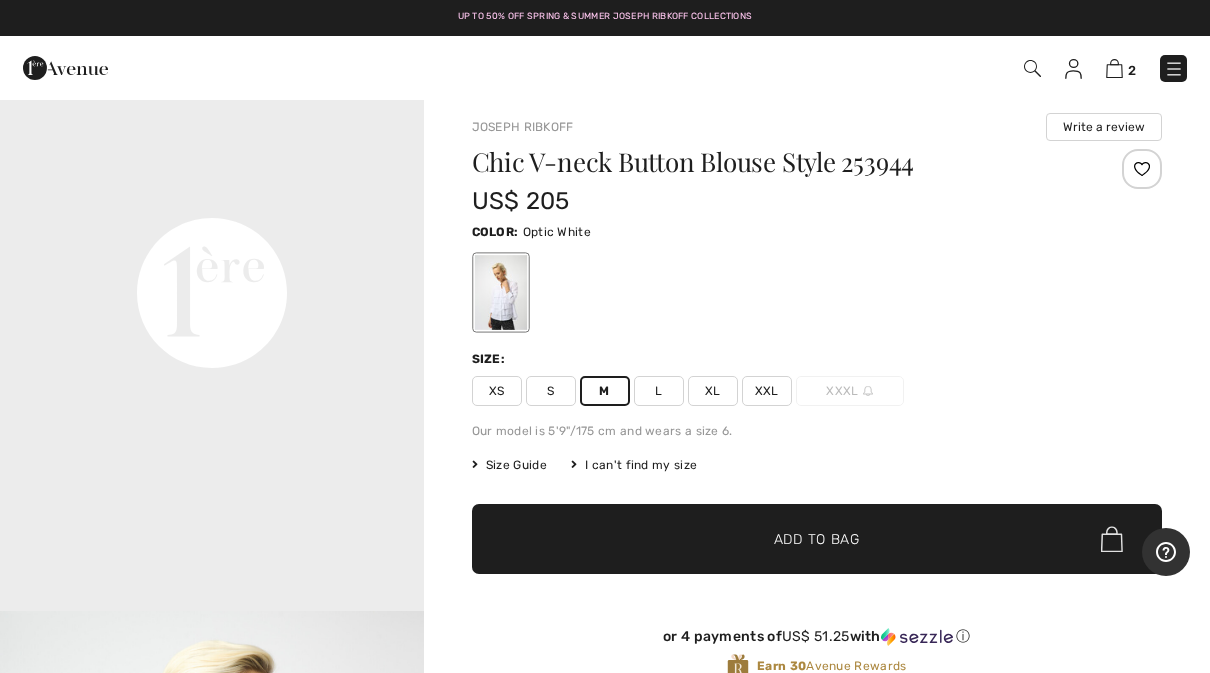 scroll, scrollTop: 0, scrollLeft: 0, axis: both 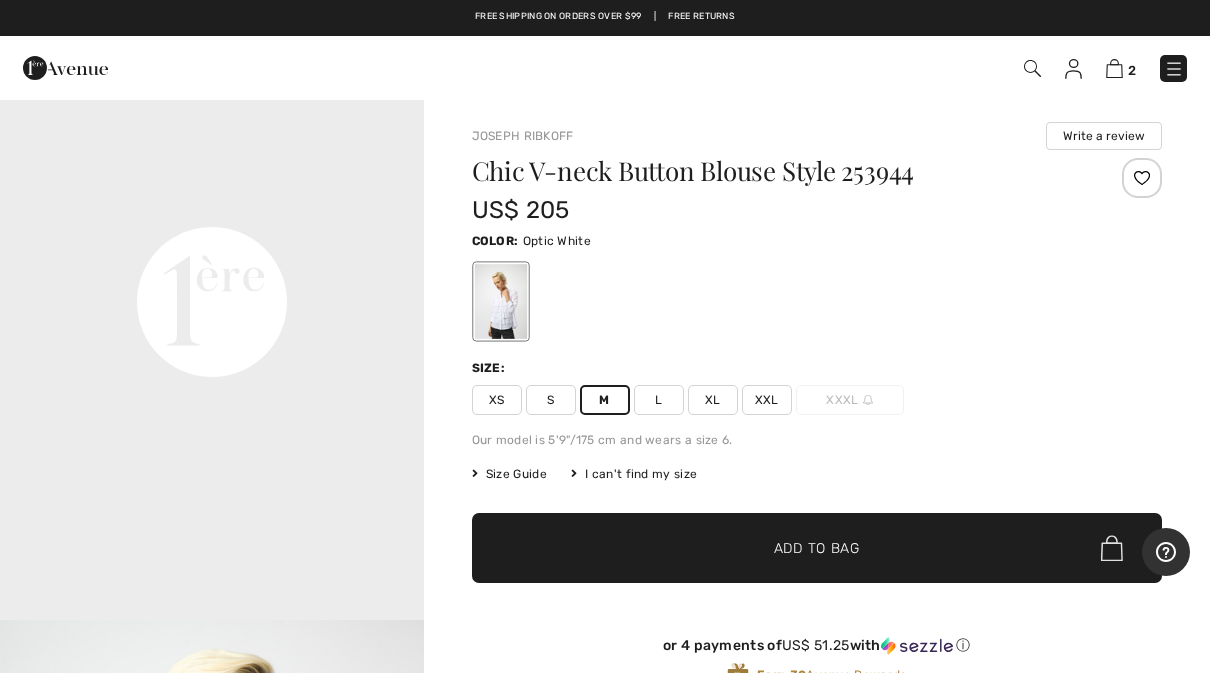 click at bounding box center (1114, 68) 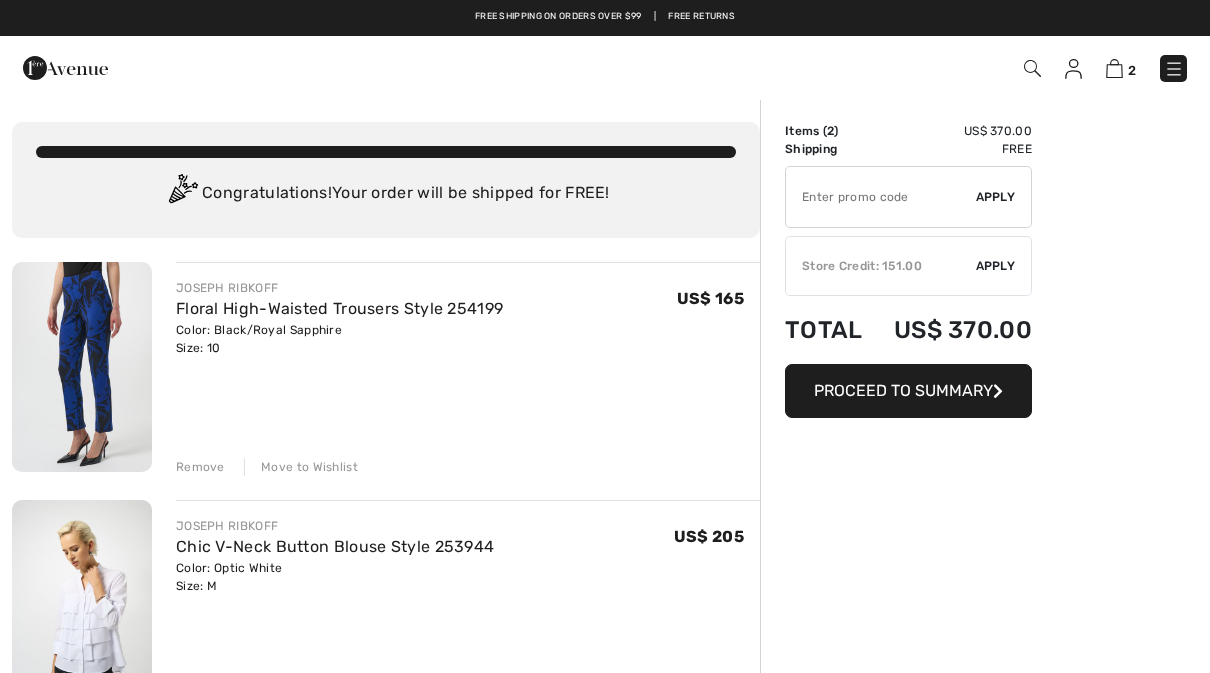 scroll, scrollTop: 0, scrollLeft: 0, axis: both 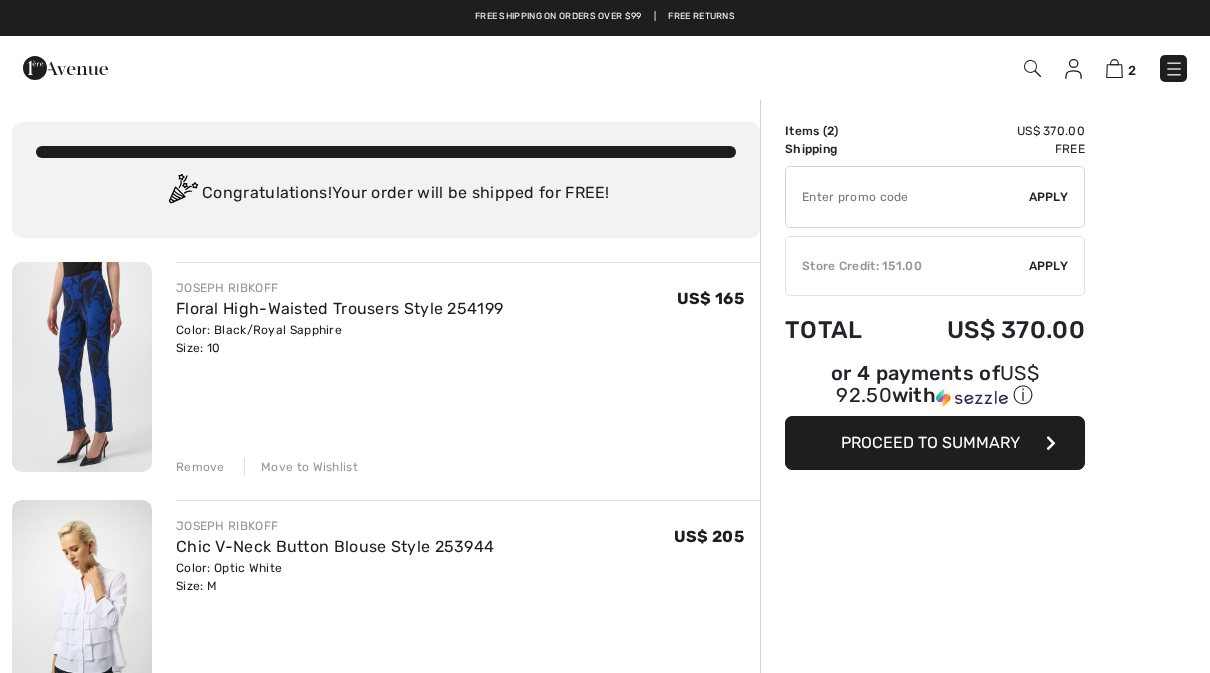 click on "Move to Wishlist" at bounding box center (301, 467) 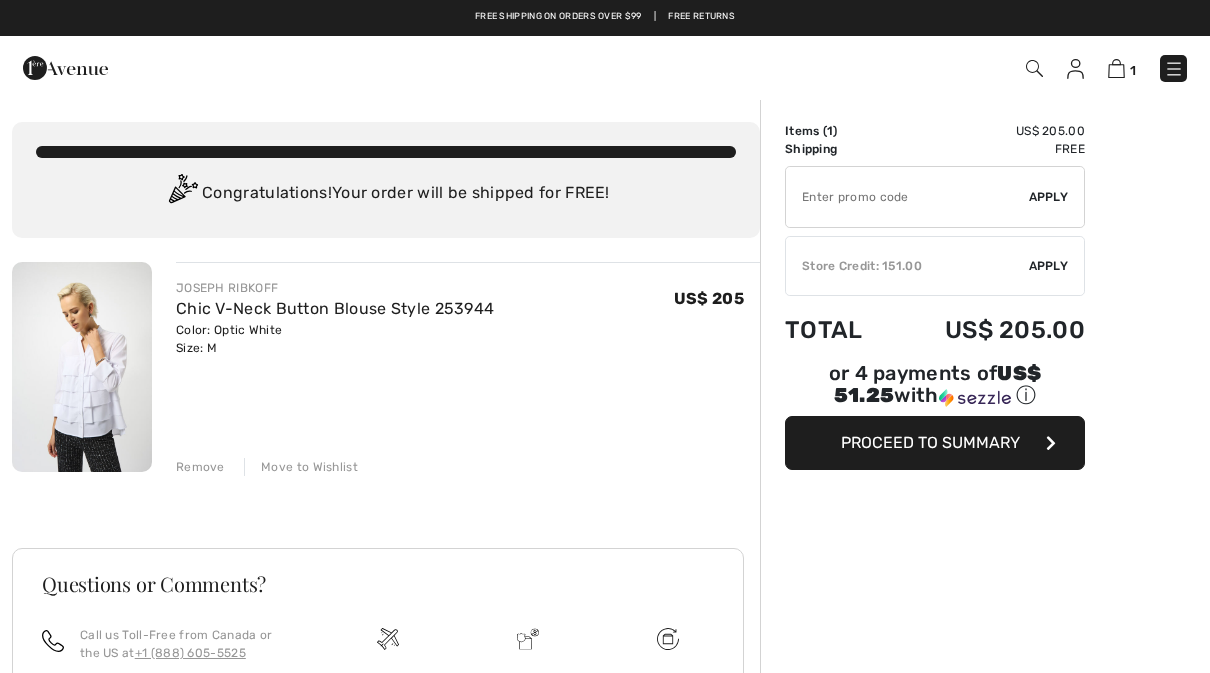 click on "Apply" at bounding box center (1049, 266) 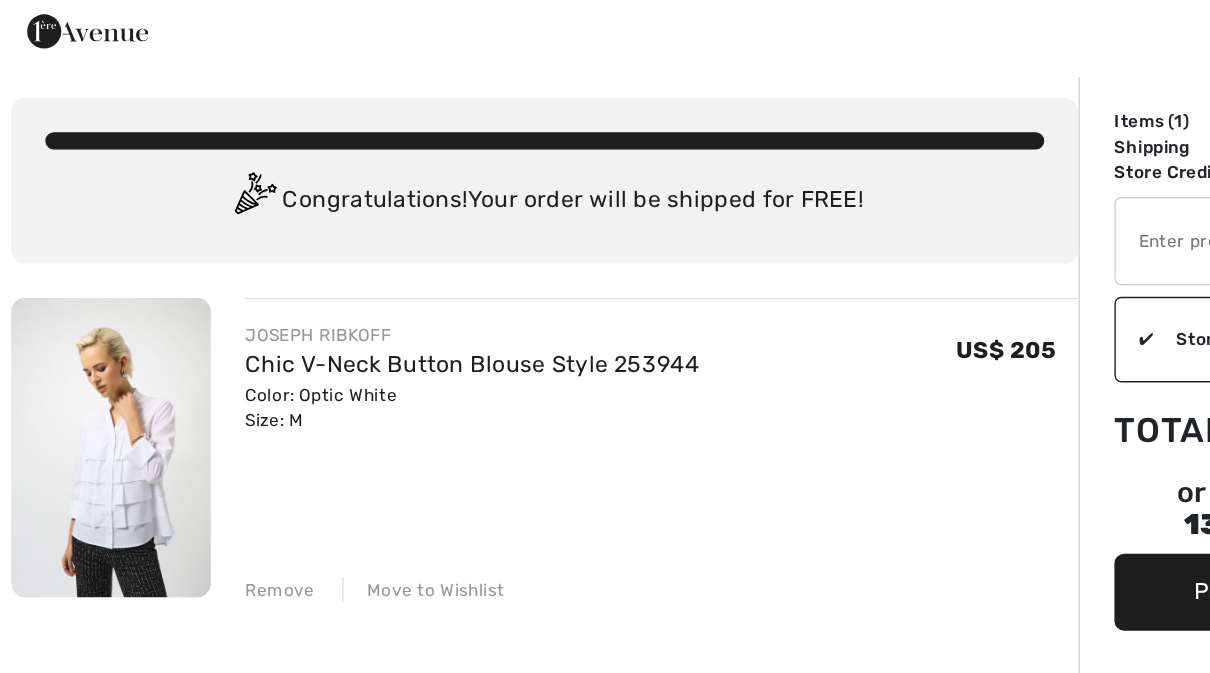scroll, scrollTop: 0, scrollLeft: 0, axis: both 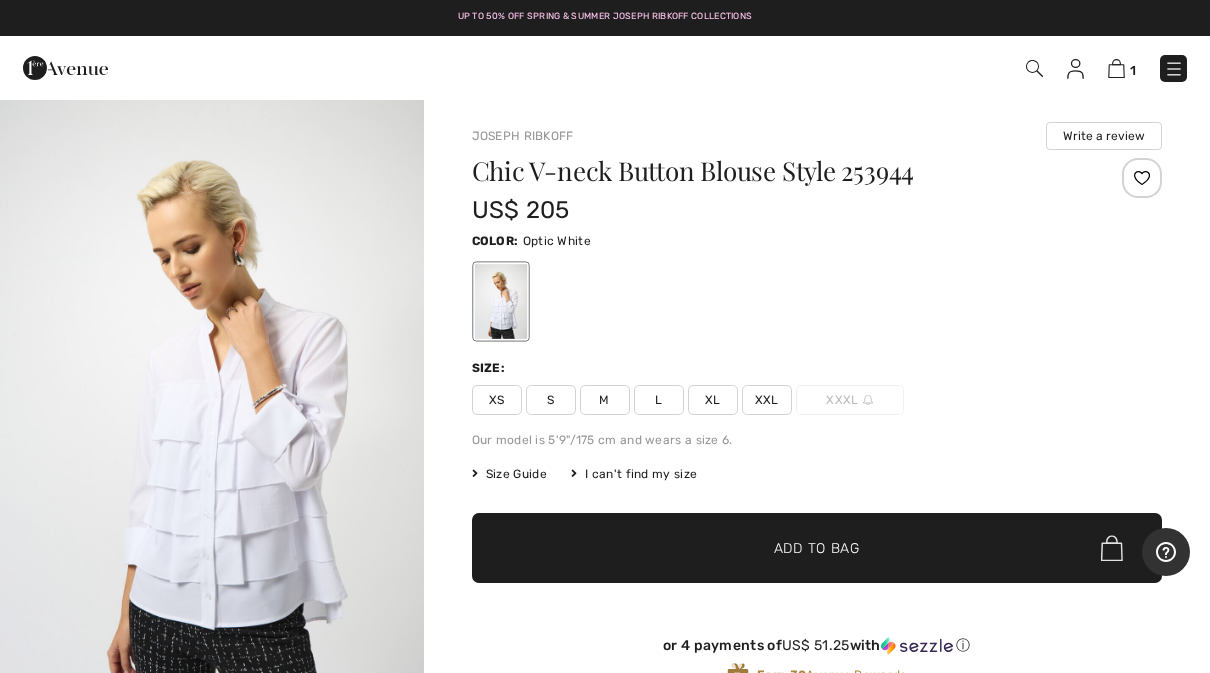 click at bounding box center [1174, 69] 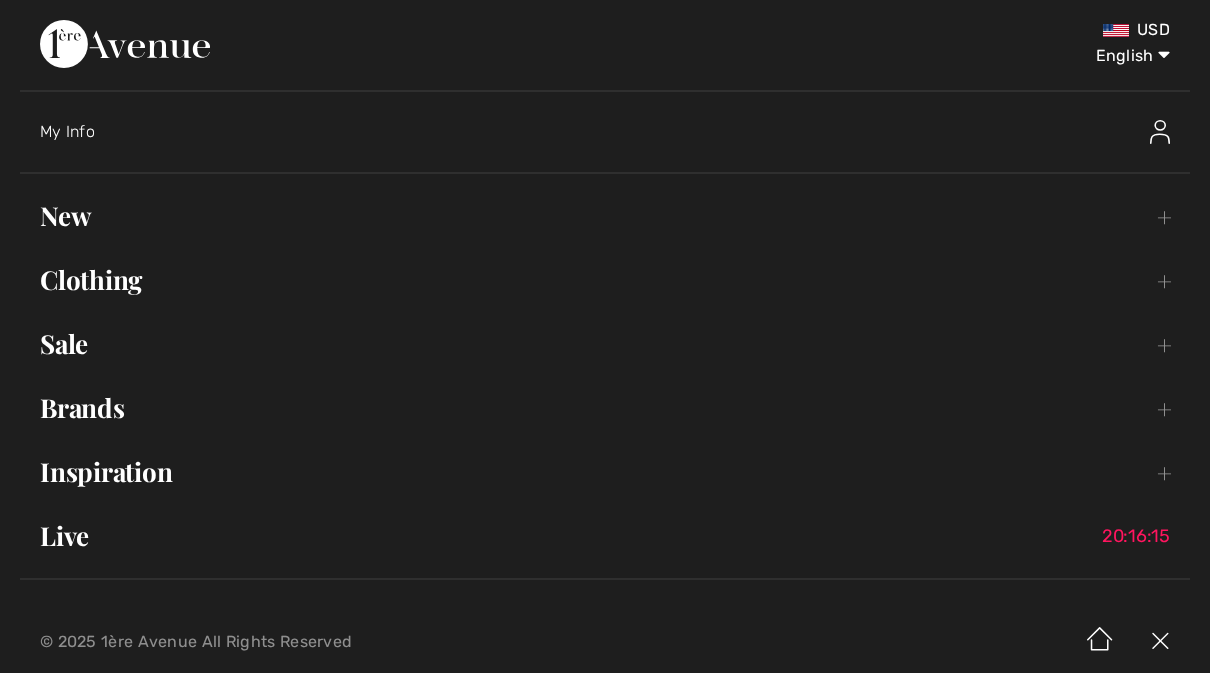 click on "Clothing Toggle submenu" at bounding box center [605, 280] 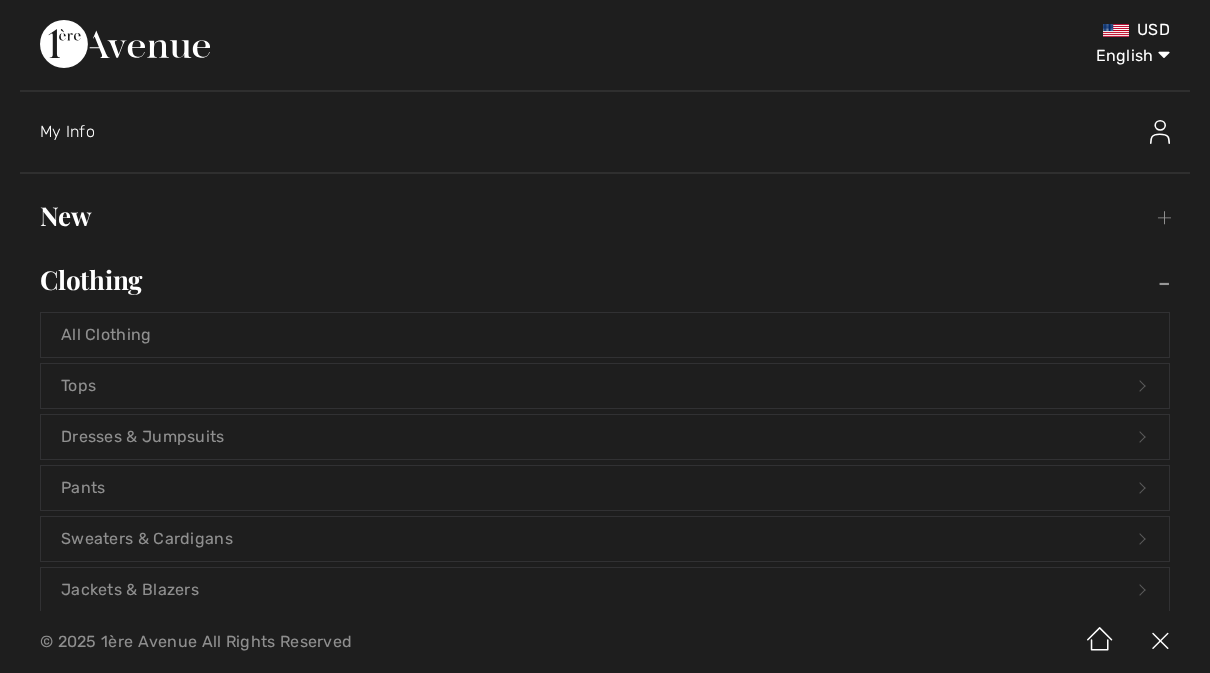 click on "Tops Open submenu" at bounding box center [605, 386] 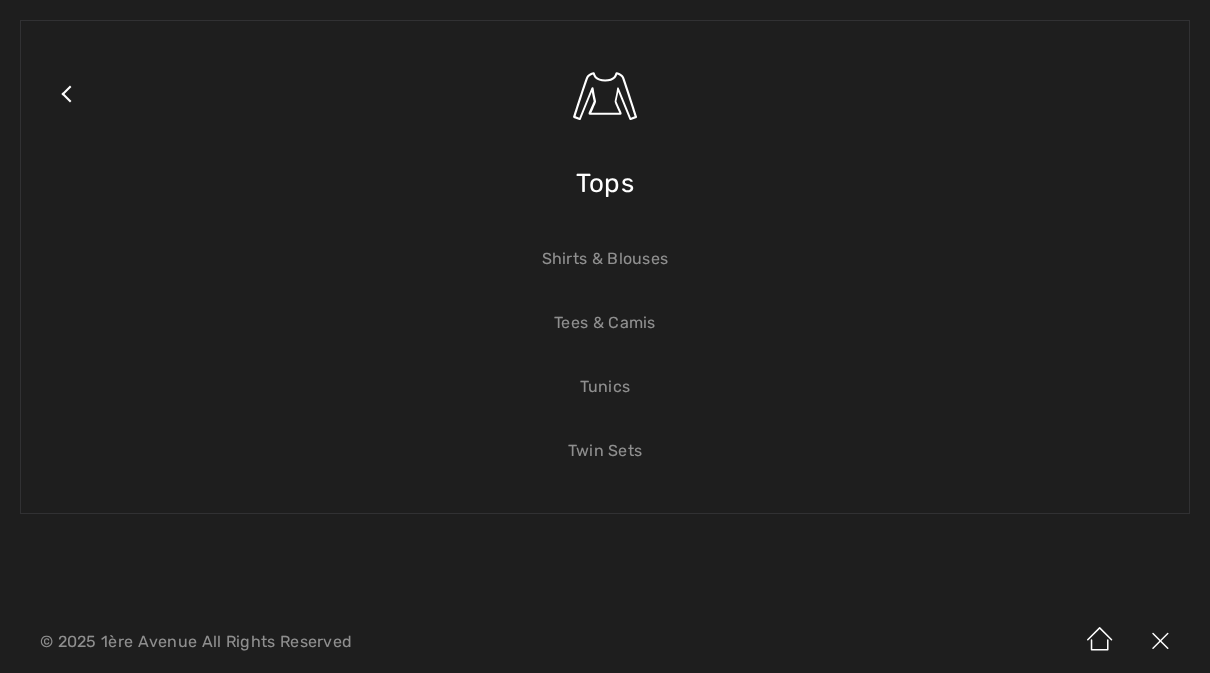click on "Shirts & Blouses" at bounding box center (605, 259) 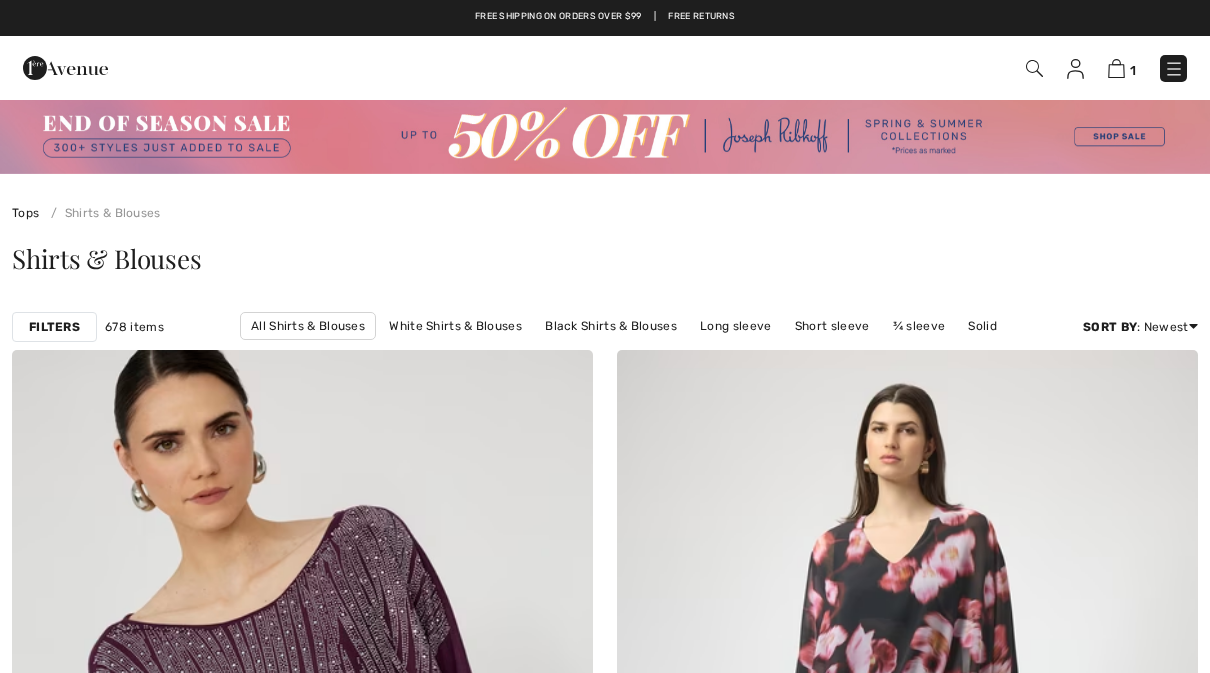 scroll, scrollTop: 0, scrollLeft: 0, axis: both 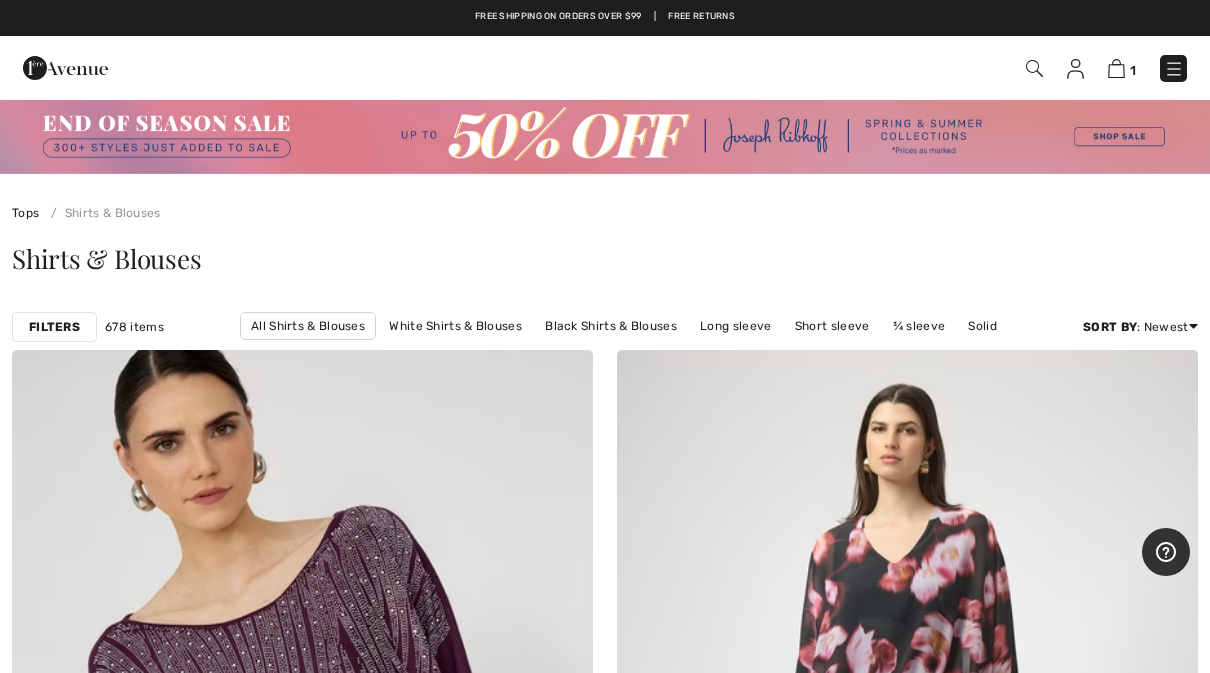 click on "Filters" at bounding box center [54, 327] 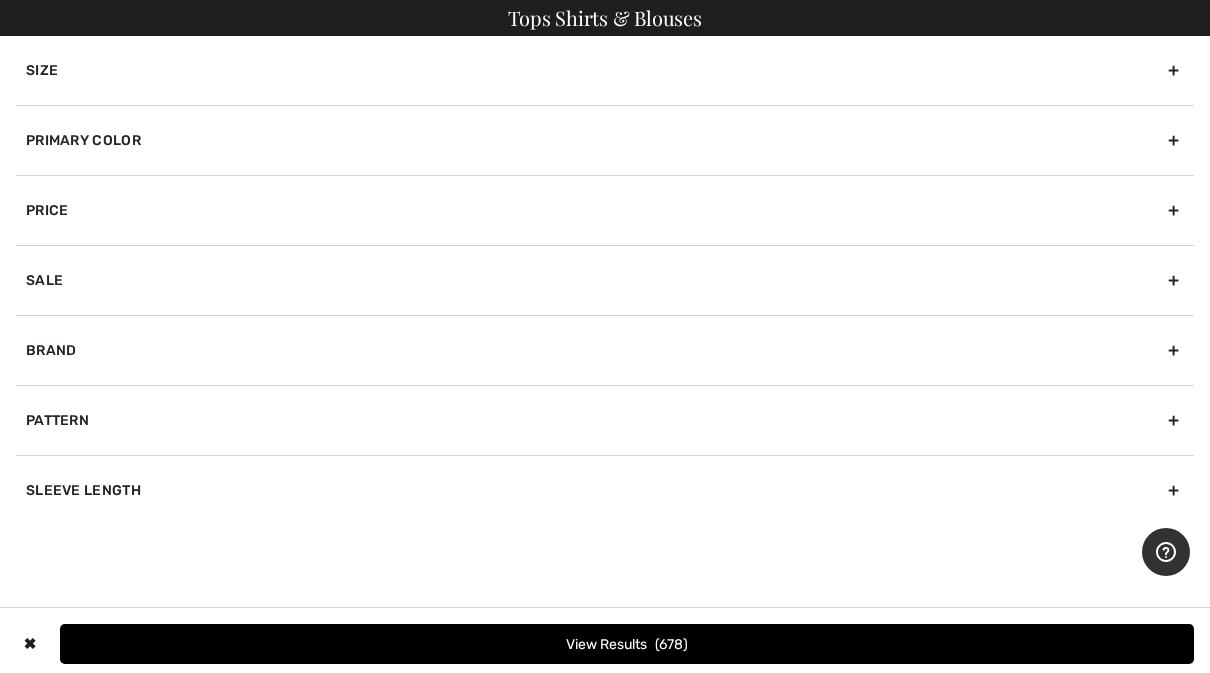 click on "Brand" at bounding box center (605, 350) 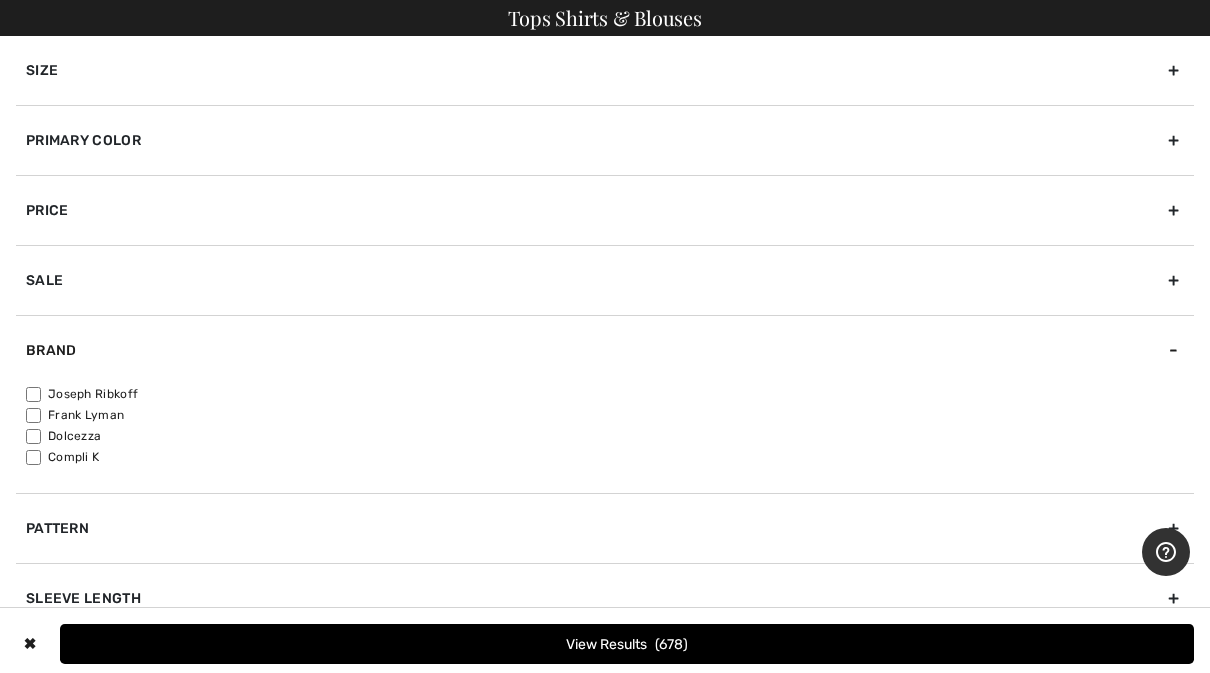 click on "Joseph Ribkoff" at bounding box center (610, 394) 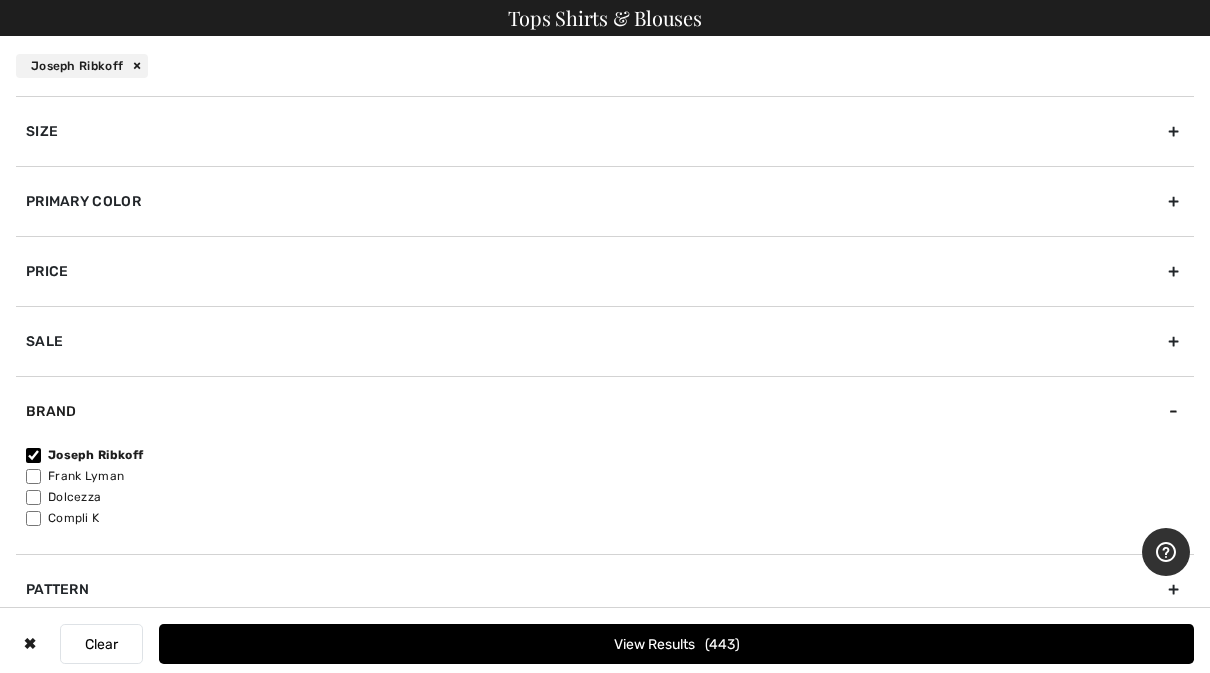 click on "Primary Color" at bounding box center (605, 201) 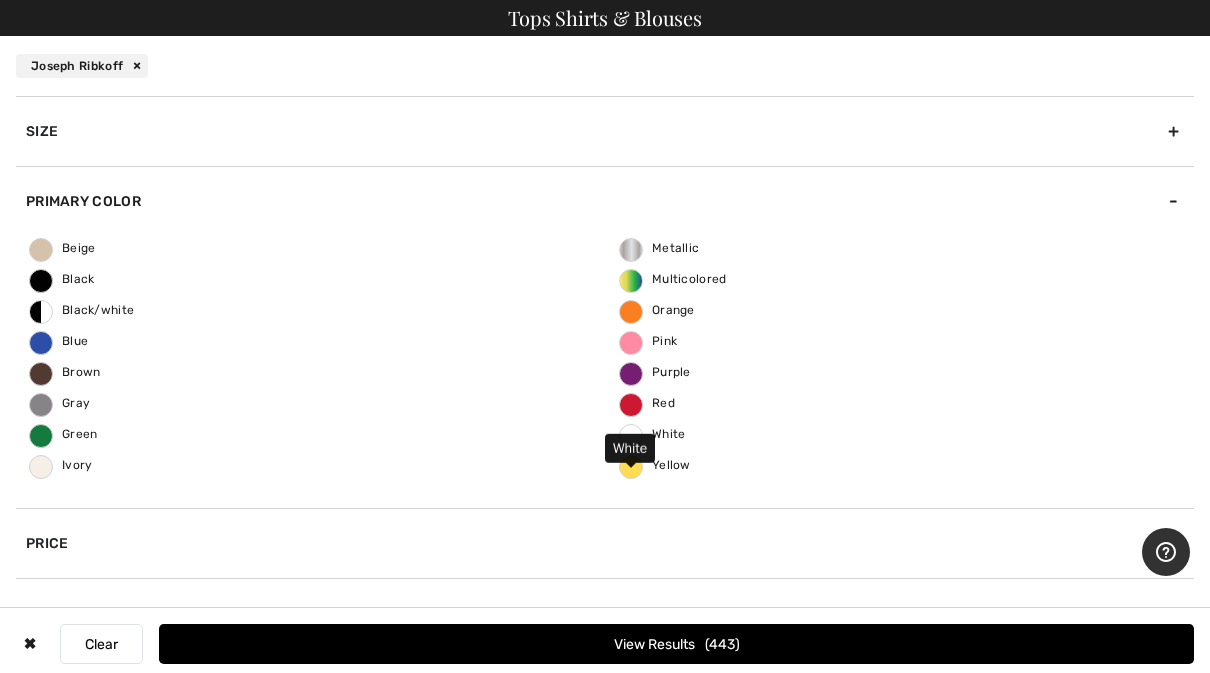 click on "White" at bounding box center [653, 434] 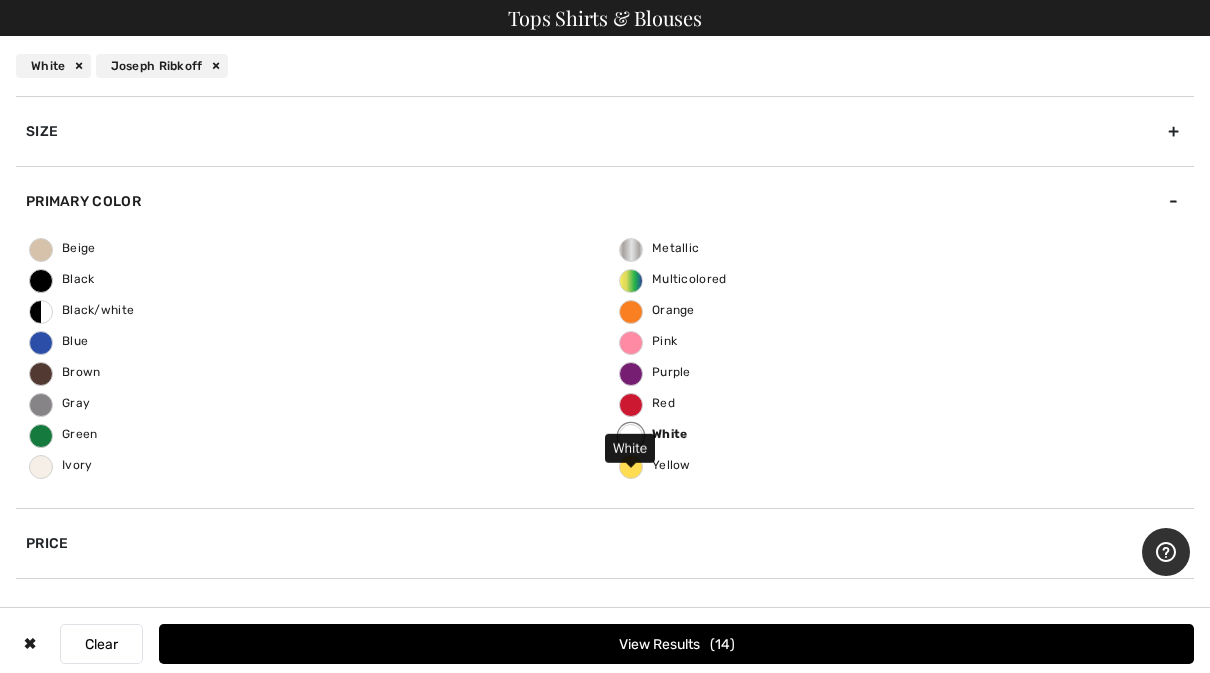 click on "View Results 14" at bounding box center [676, 644] 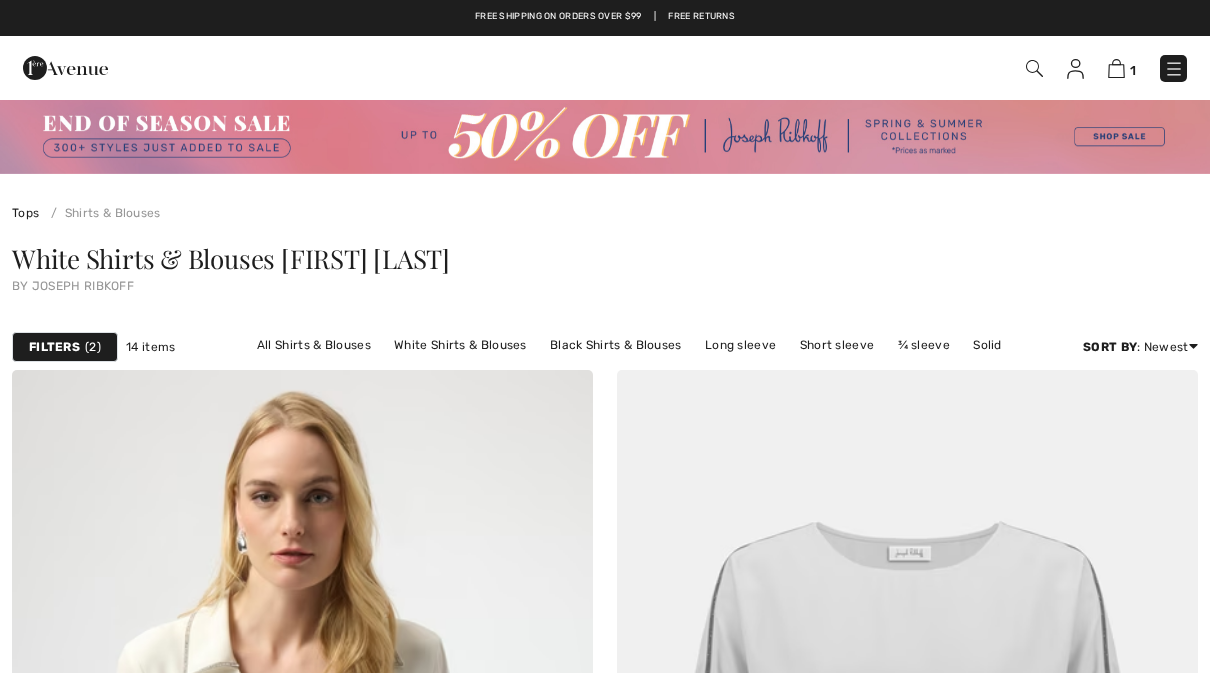 scroll, scrollTop: 0, scrollLeft: 0, axis: both 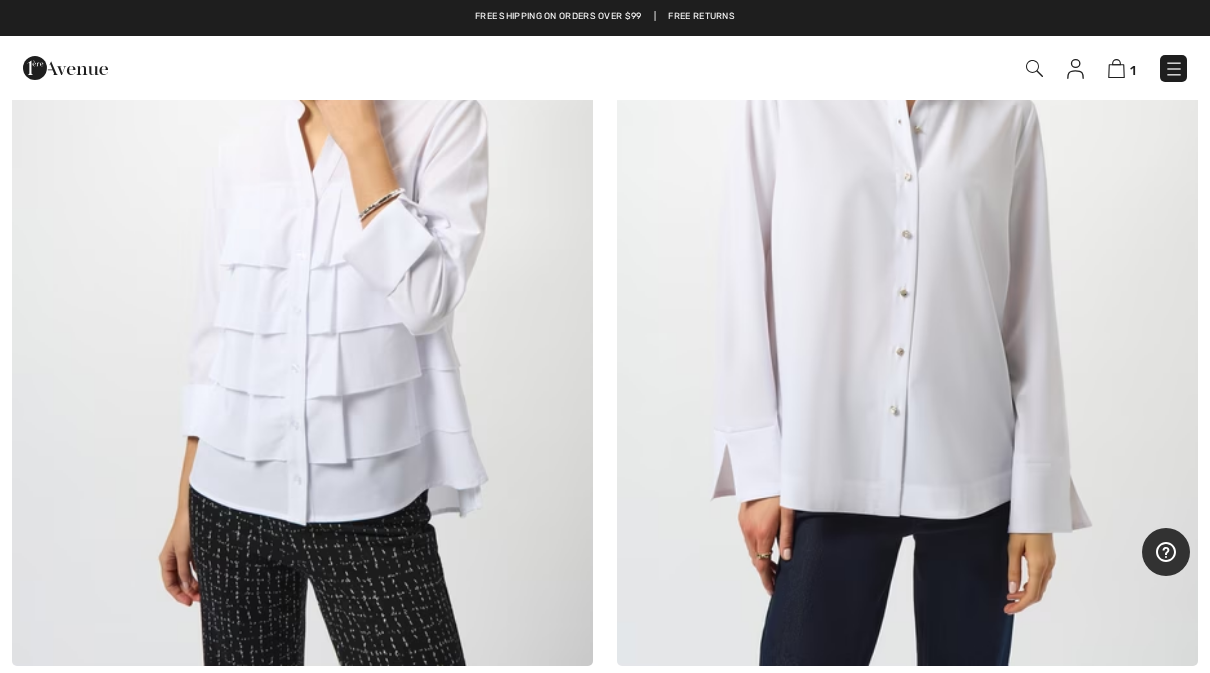 click at bounding box center (907, 231) 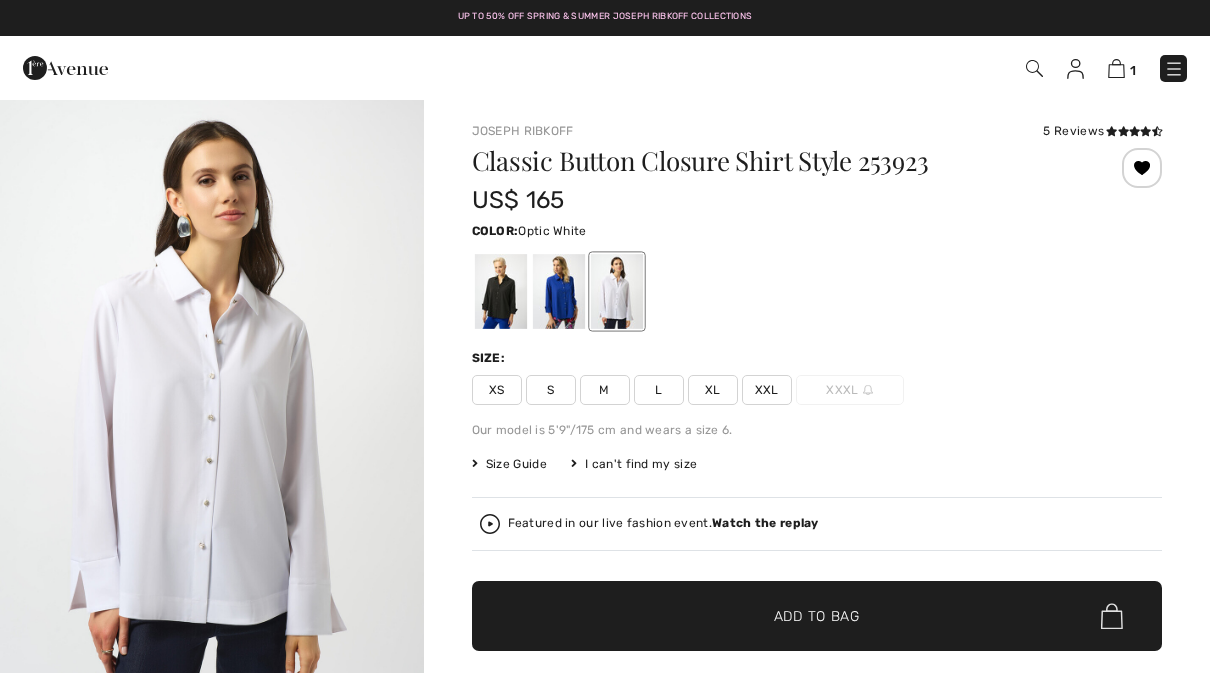 scroll, scrollTop: 0, scrollLeft: 0, axis: both 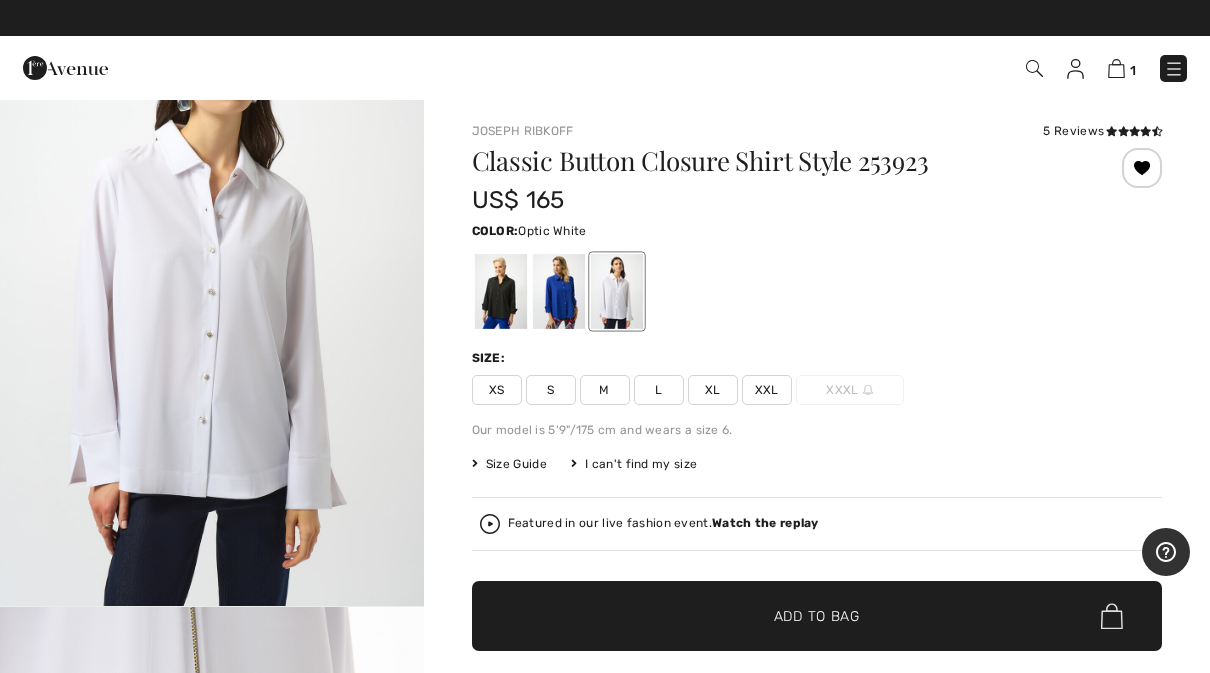 click on "M" at bounding box center (605, 390) 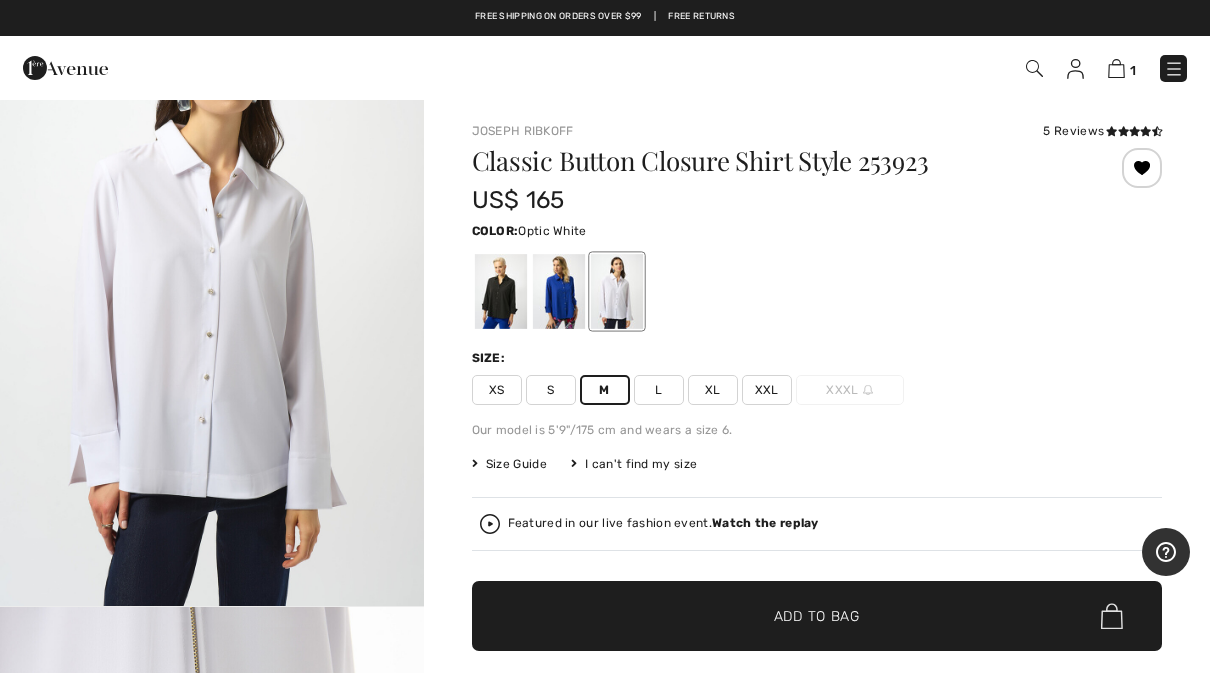 click on "✔ Added to Bag
Add to Bag" at bounding box center (817, 616) 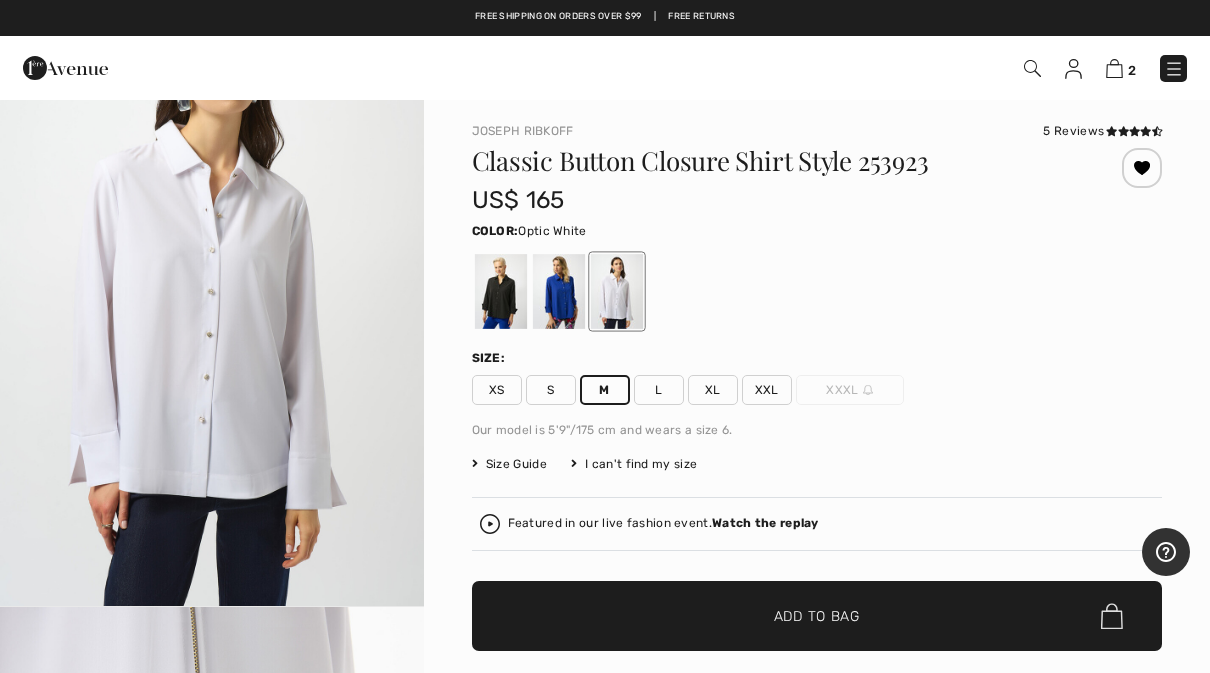 click at bounding box center (1114, 68) 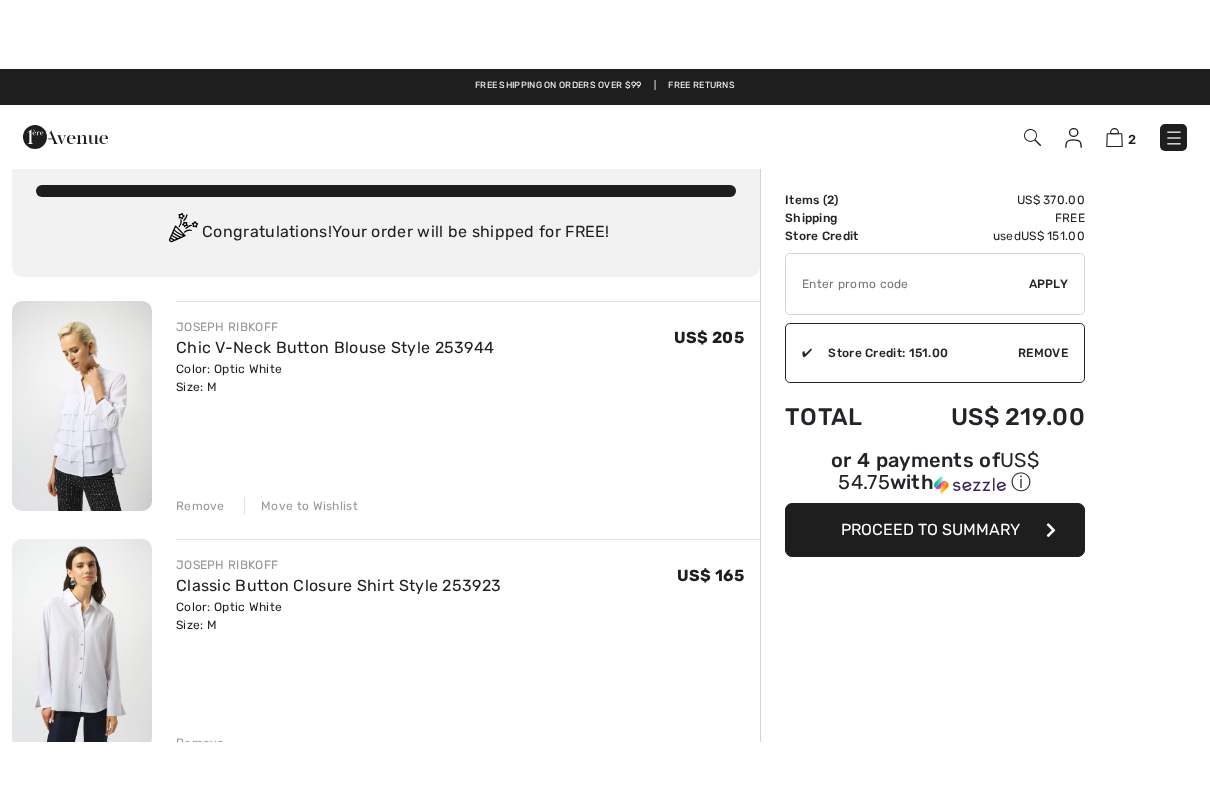 scroll, scrollTop: 31, scrollLeft: 0, axis: vertical 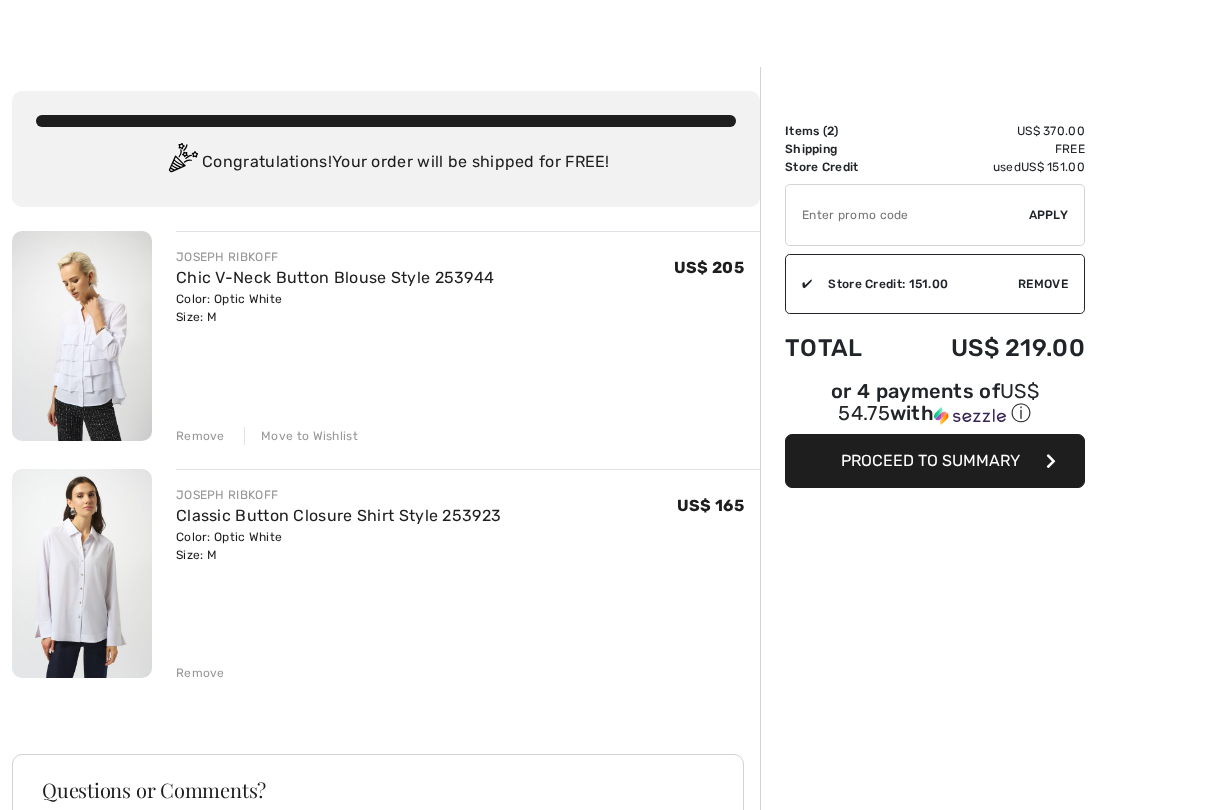 click on "Remove" at bounding box center (200, 673) 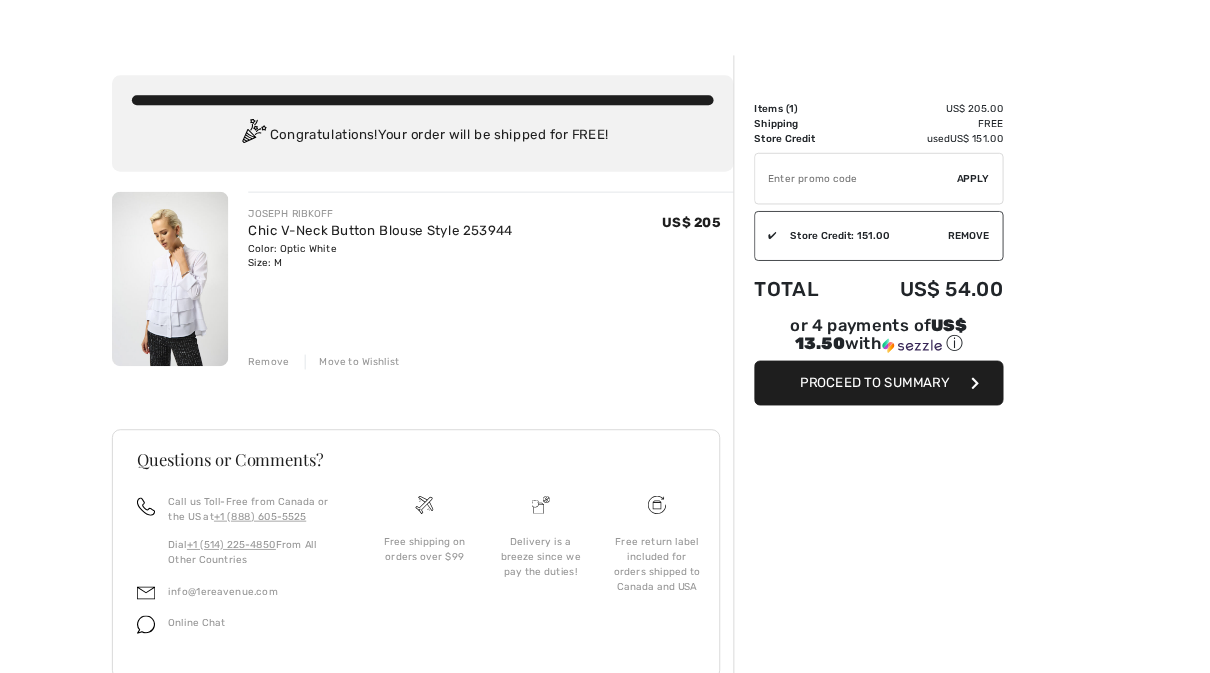 scroll, scrollTop: 0, scrollLeft: 0, axis: both 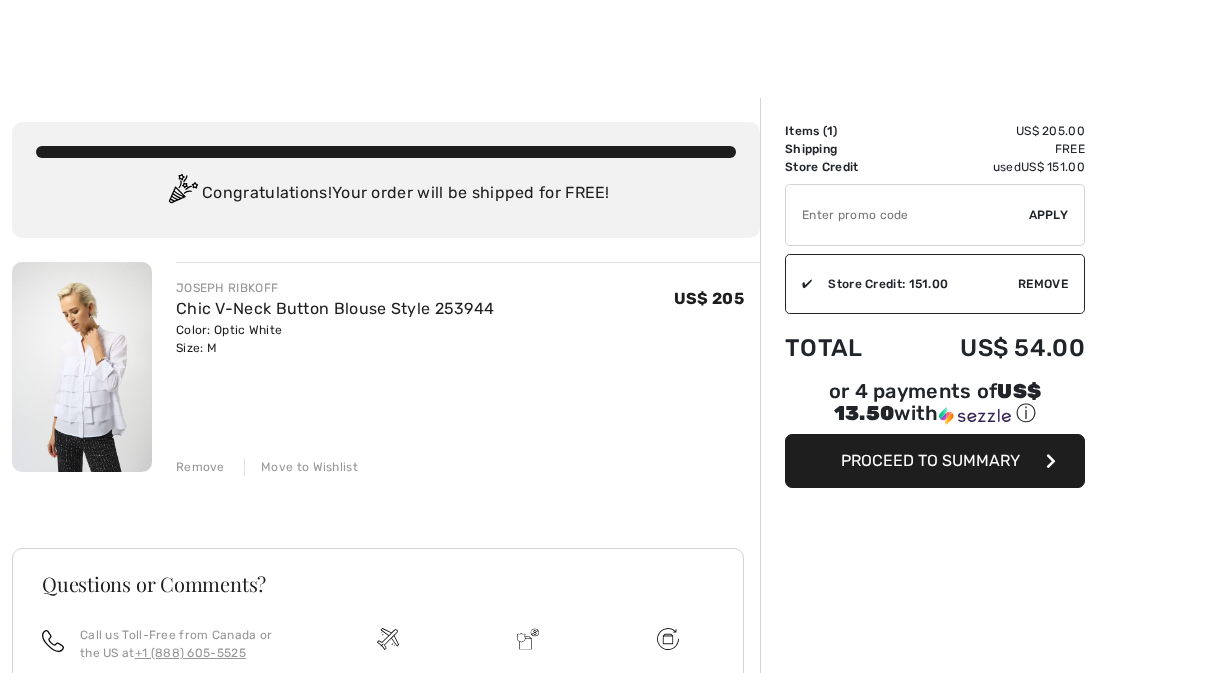 click on "Chic V-Neck Button Blouse Style 253944" at bounding box center [335, 308] 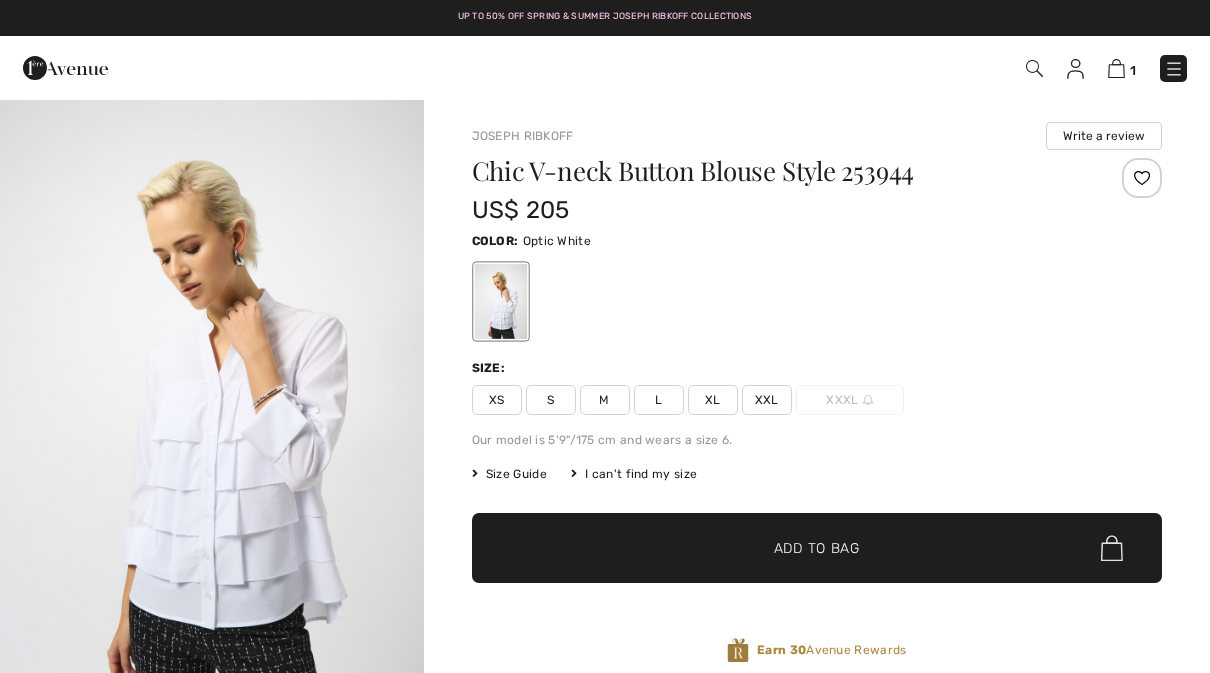 scroll, scrollTop: 0, scrollLeft: 0, axis: both 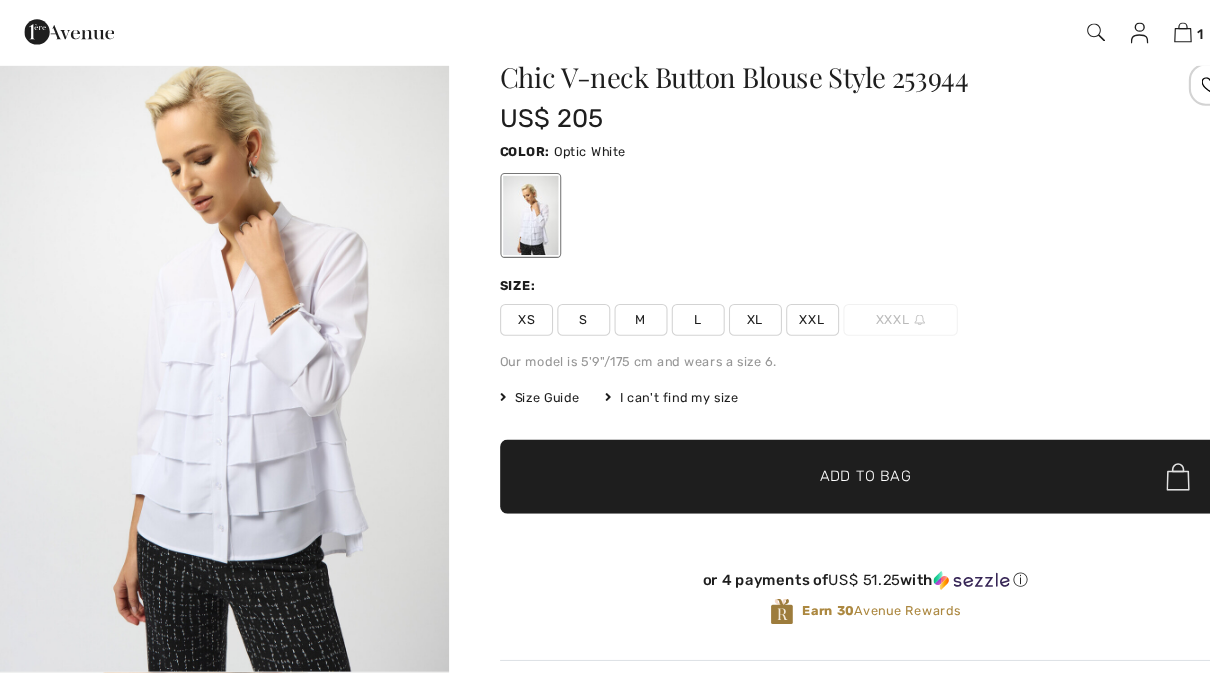 click at bounding box center [212, 355] 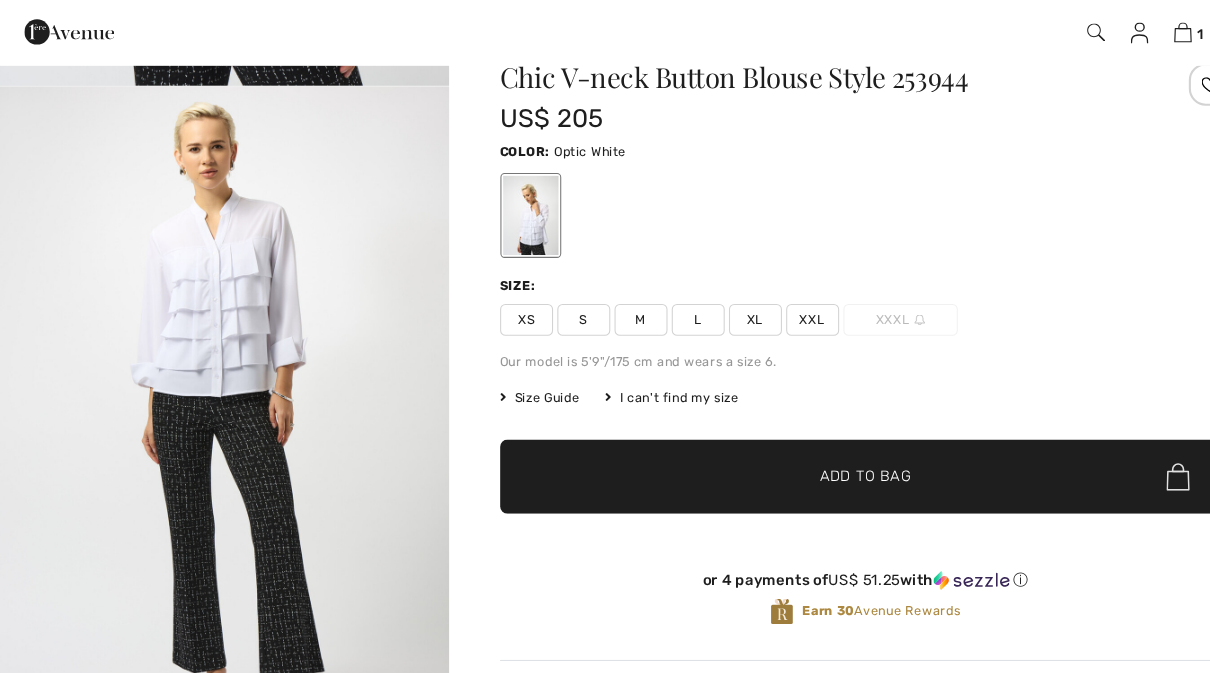 scroll, scrollTop: 2465, scrollLeft: 0, axis: vertical 